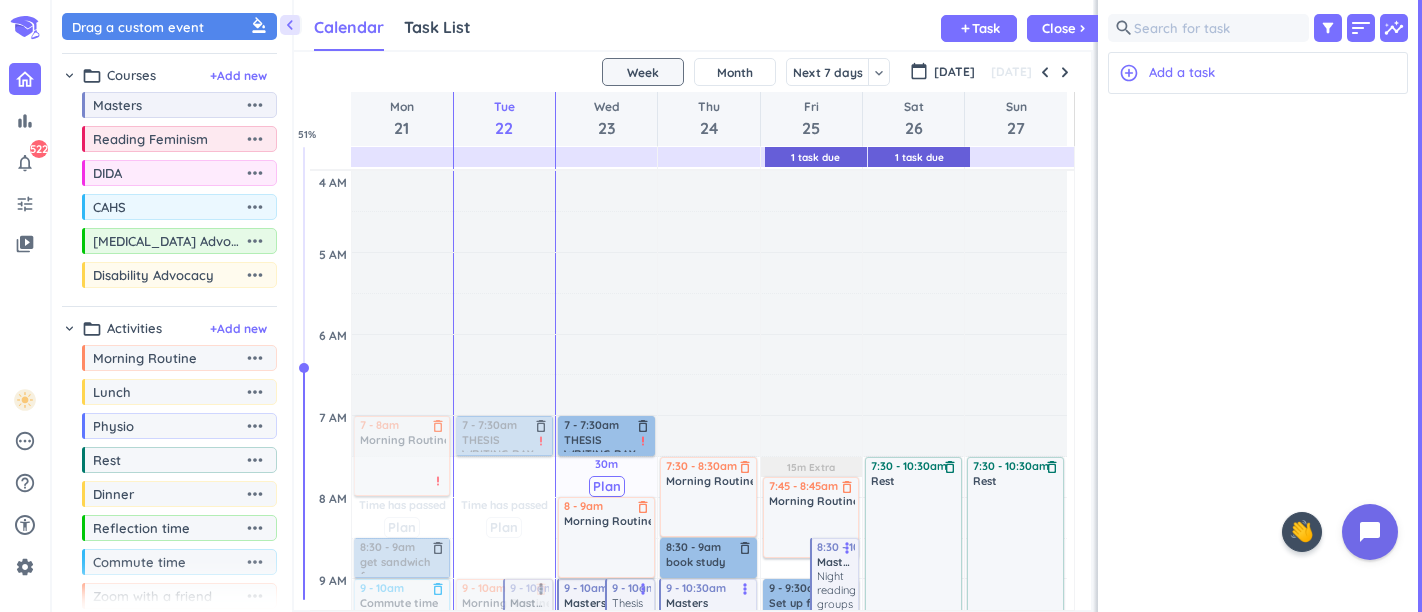 scroll, scrollTop: 0, scrollLeft: 0, axis: both 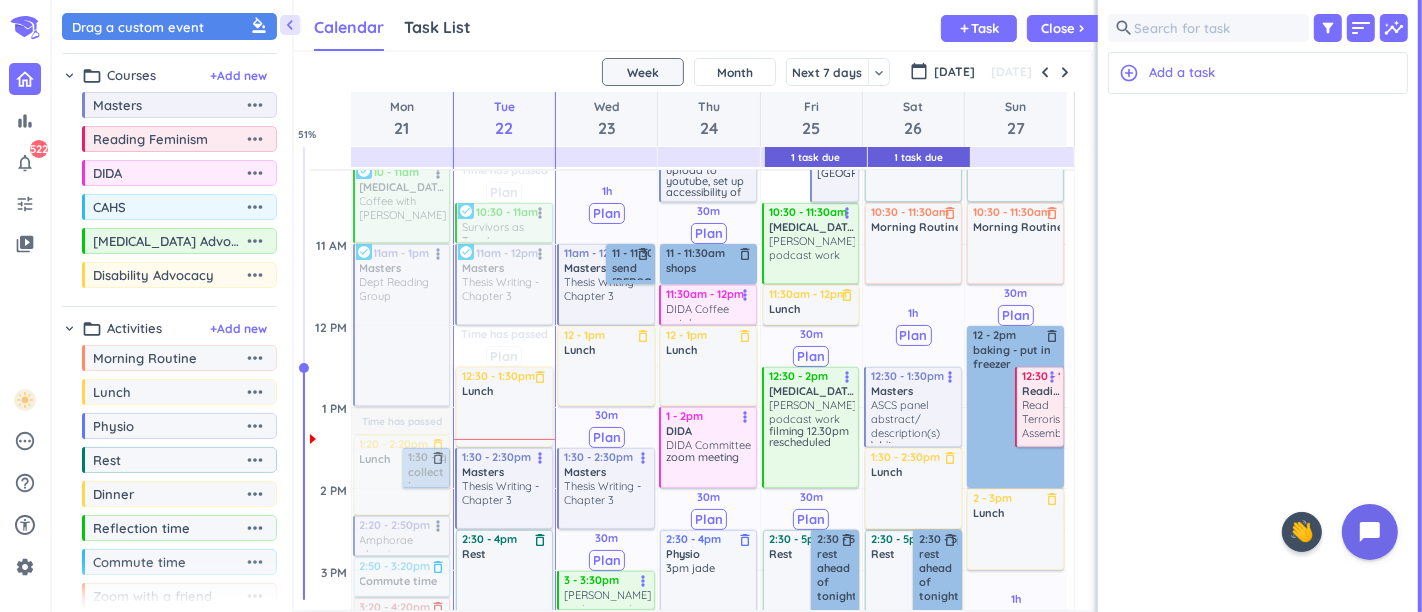 click on "Thesis Writing - Chapter 3" at bounding box center [505, 493] 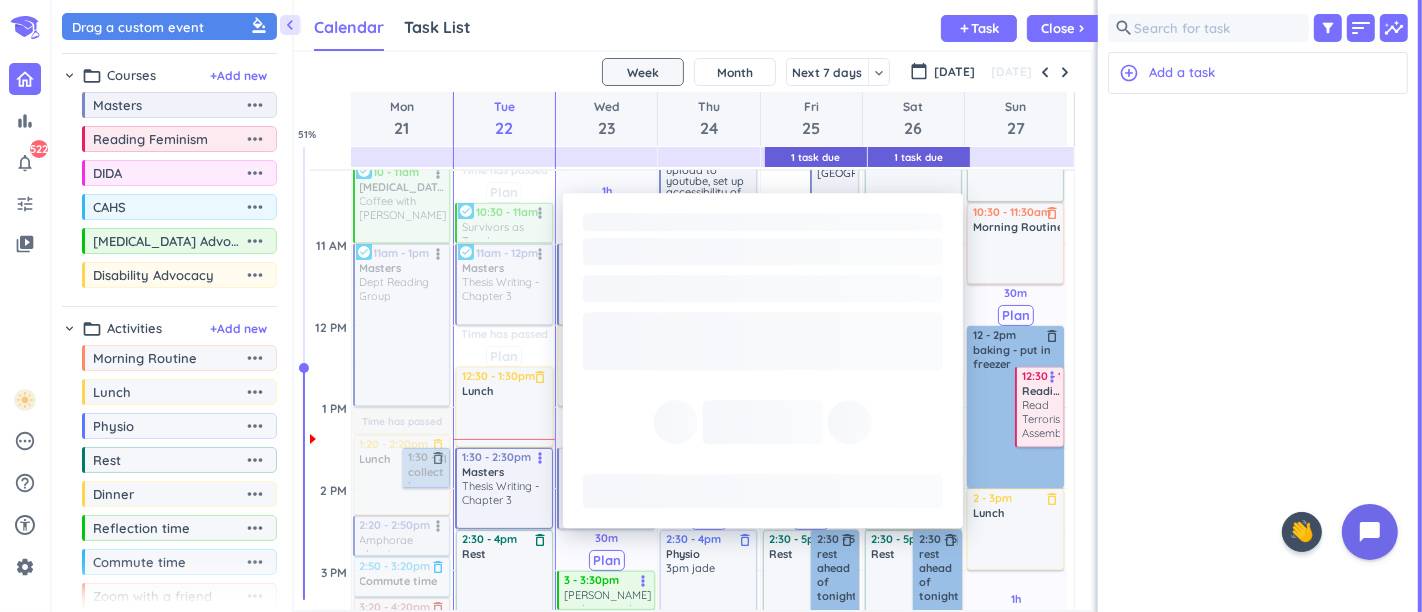 scroll, scrollTop: 8, scrollLeft: 8, axis: both 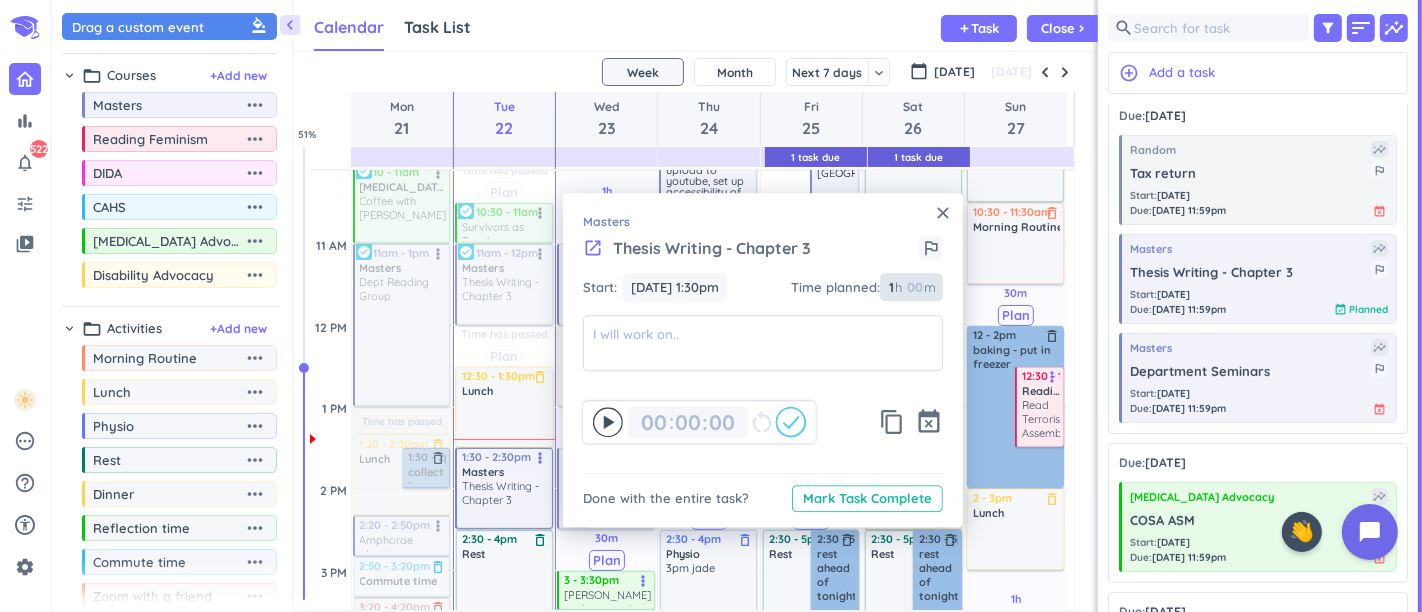 click at bounding box center [914, 288] 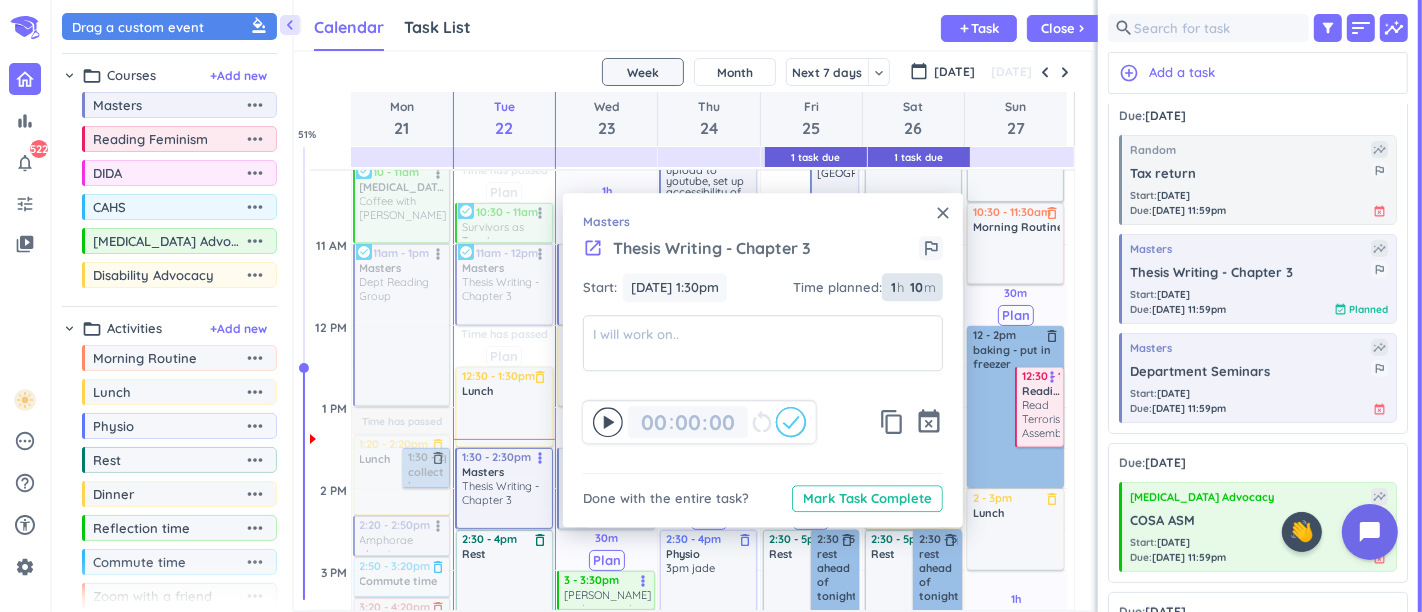 type on "10" 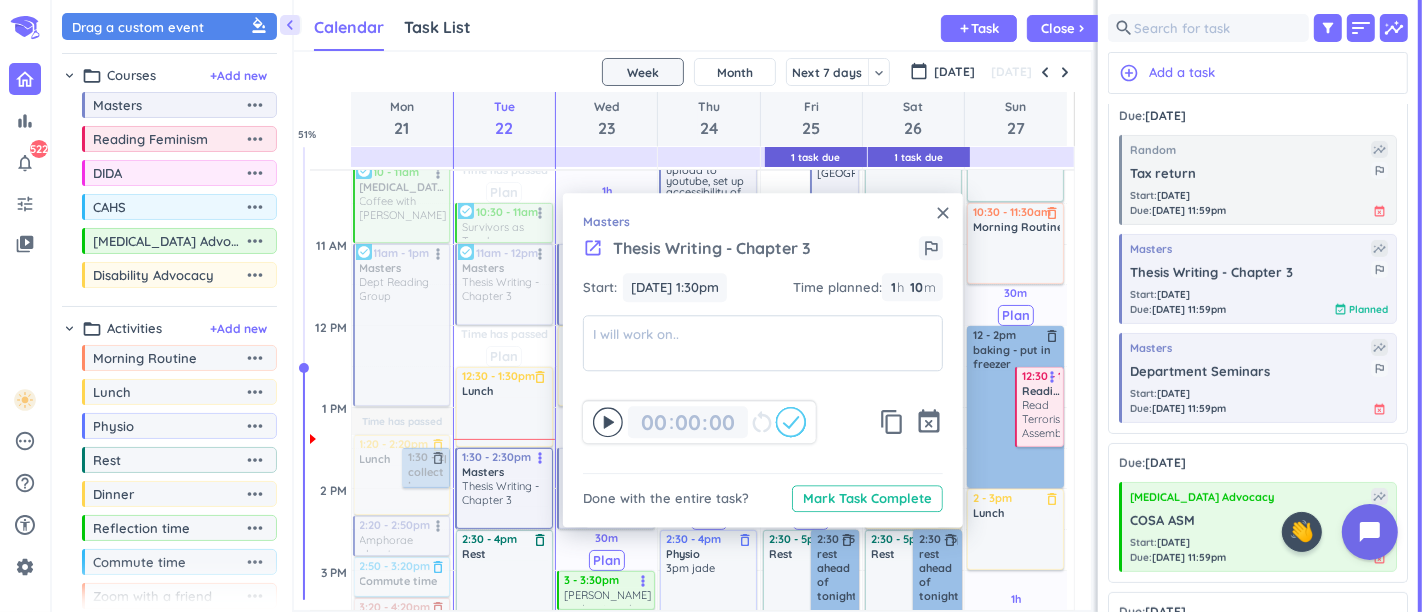 click on "close Masters  launch Thesis Writing - Chapter 3 outlined_flag Start: 22 Jul, 1:30pm 22 Jul, 1:30pm Time planned : 1 1 00 h 10 10 00 m 00 00 : 00 restart_alt content_copy event_busy Done with the entire task? Mark Task Complete" at bounding box center (763, 360) 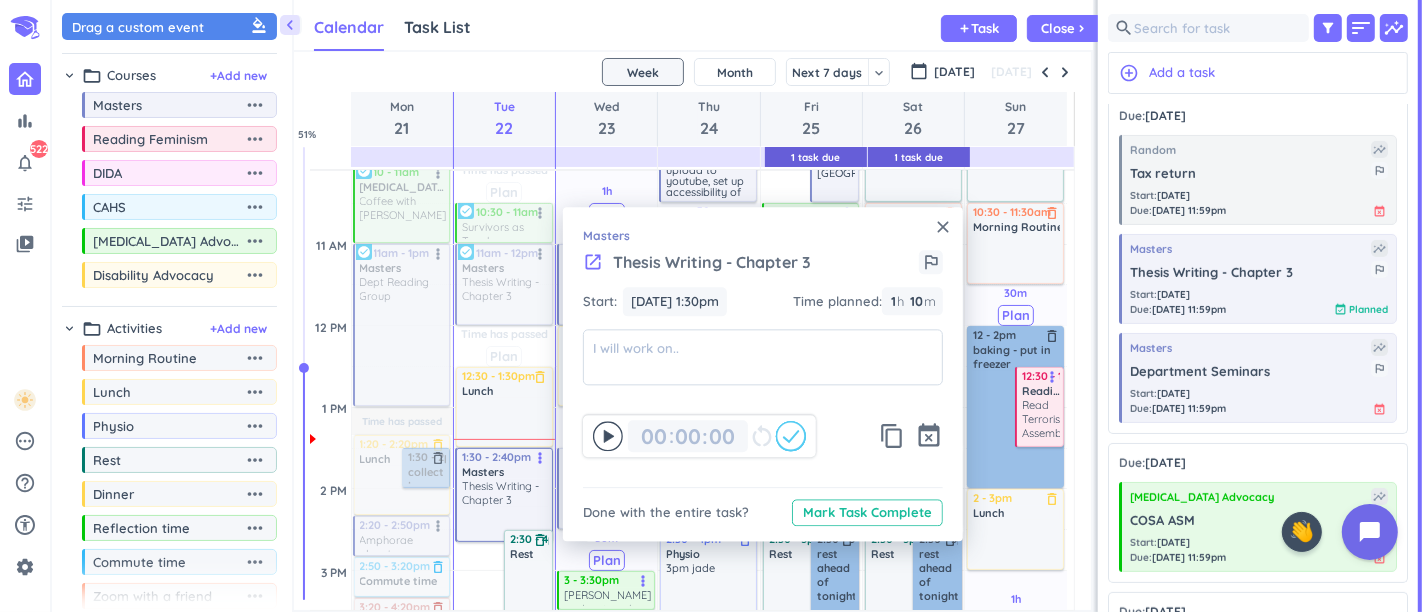 click 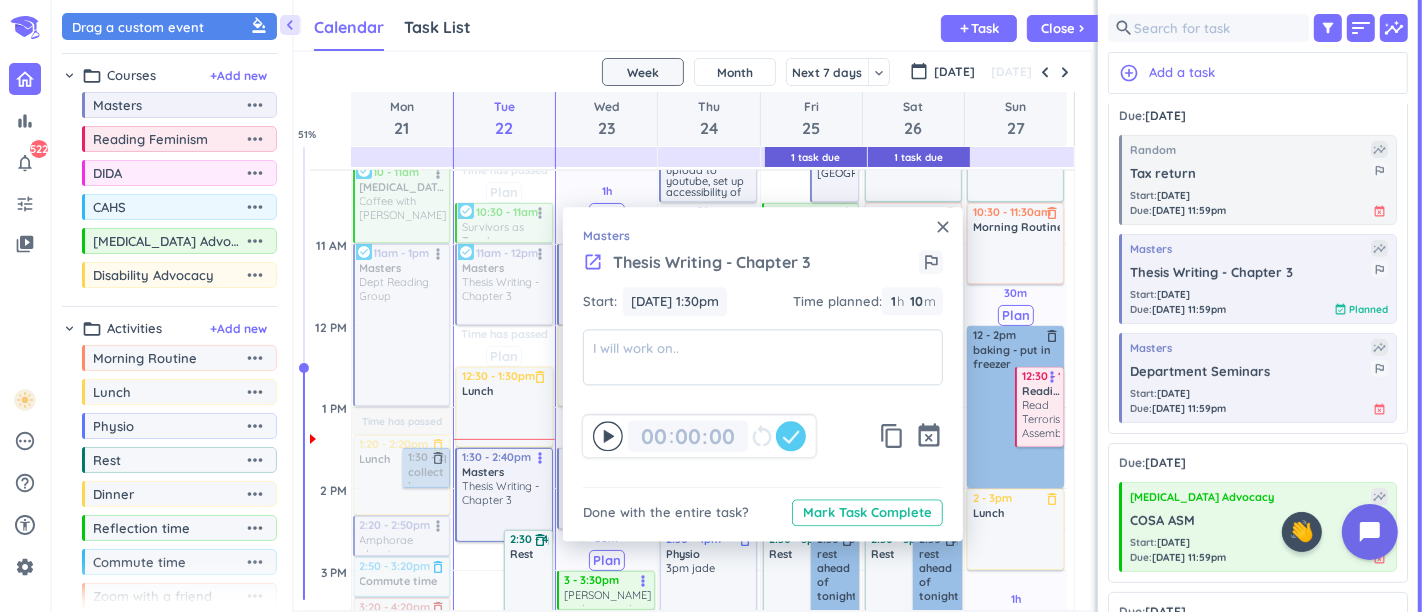 click on "close" at bounding box center (943, 227) 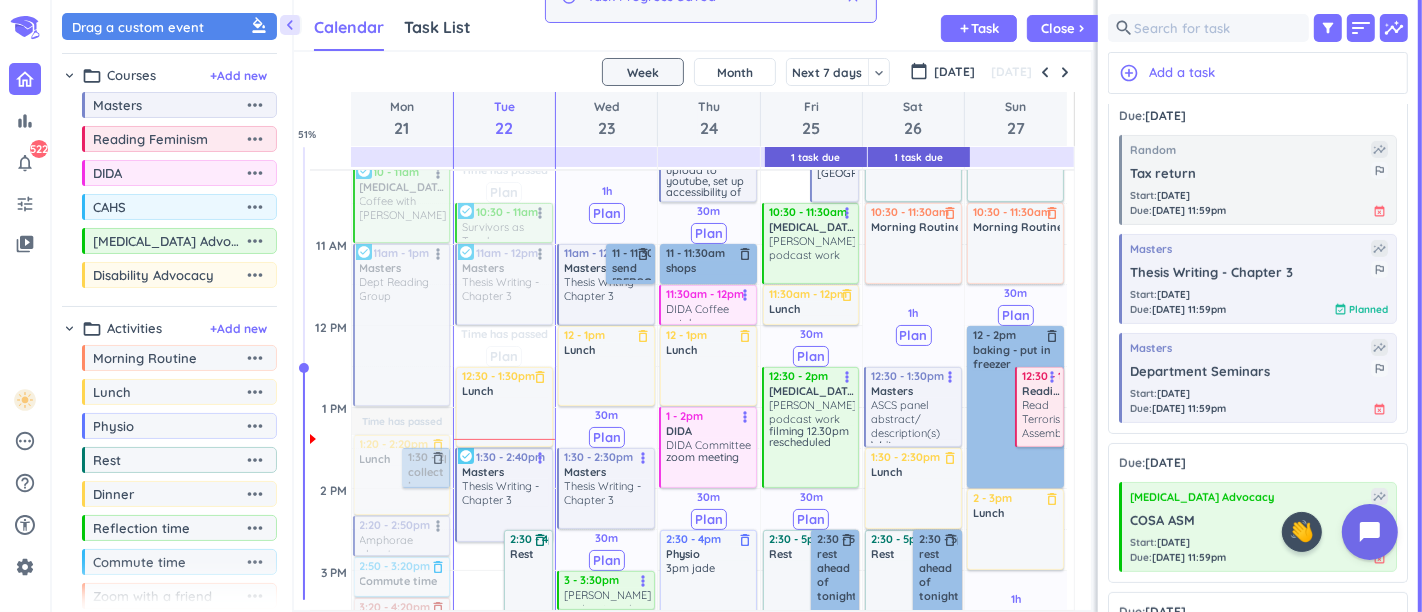 scroll, scrollTop: 720, scrollLeft: 0, axis: vertical 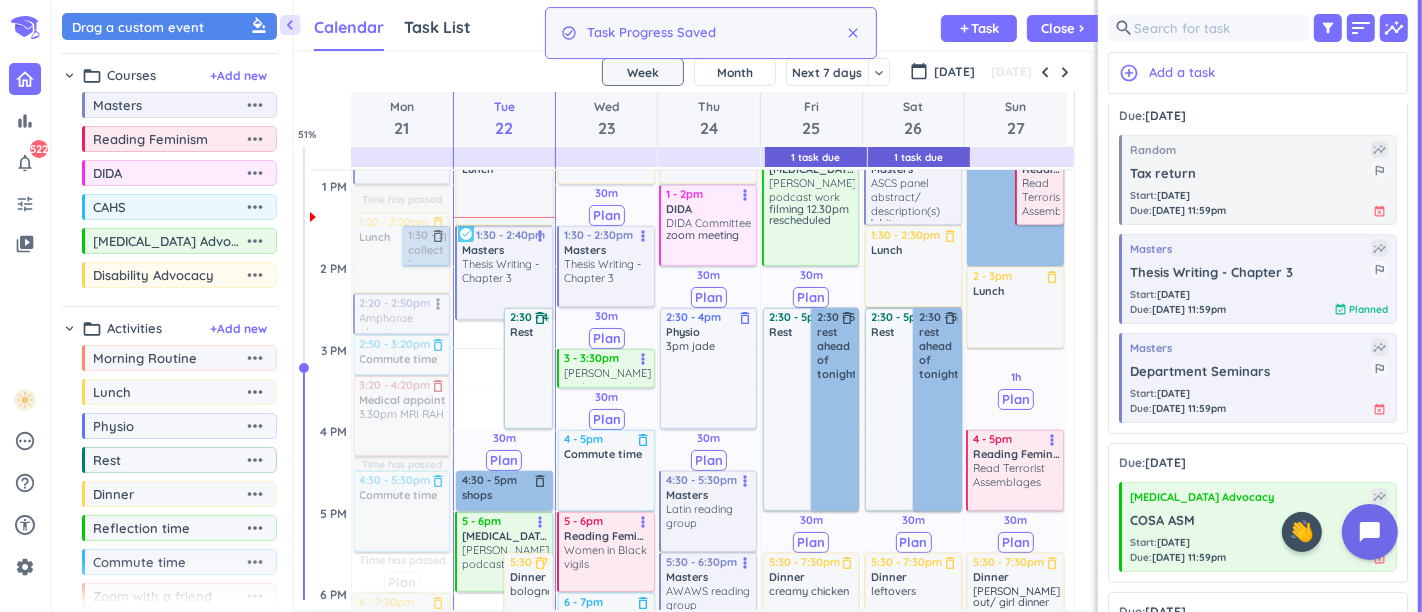 click at bounding box center [529, 383] 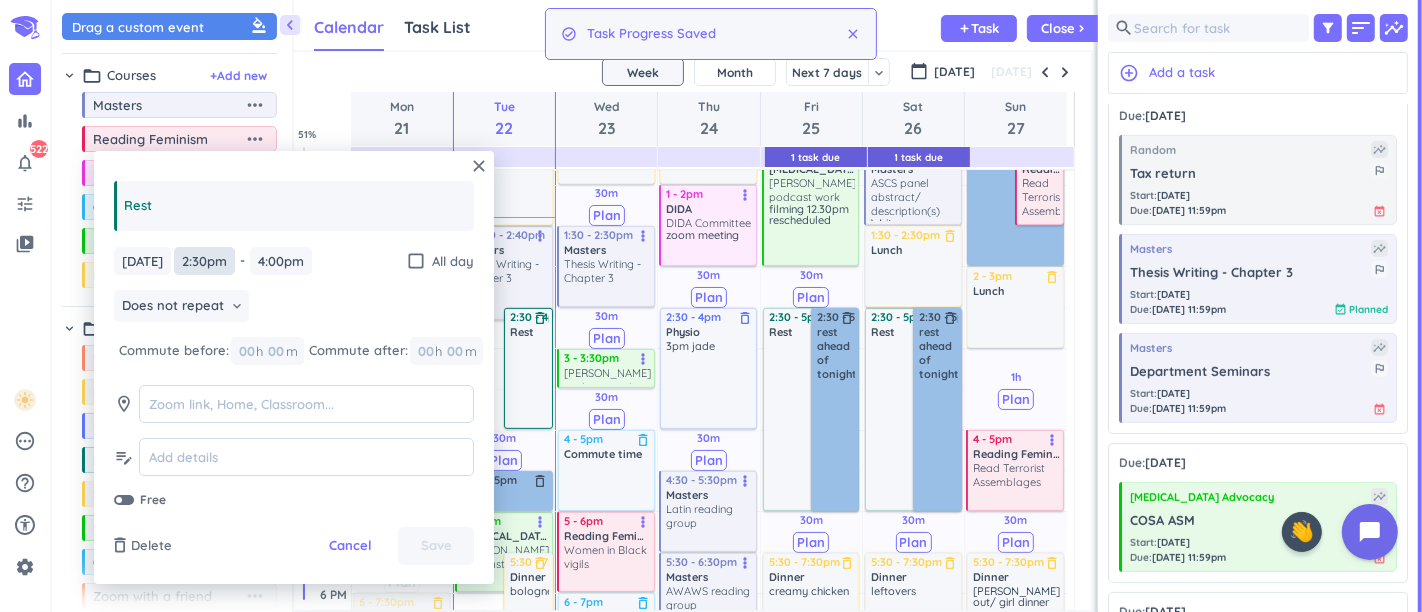 click on "2:30pm" at bounding box center [204, 261] 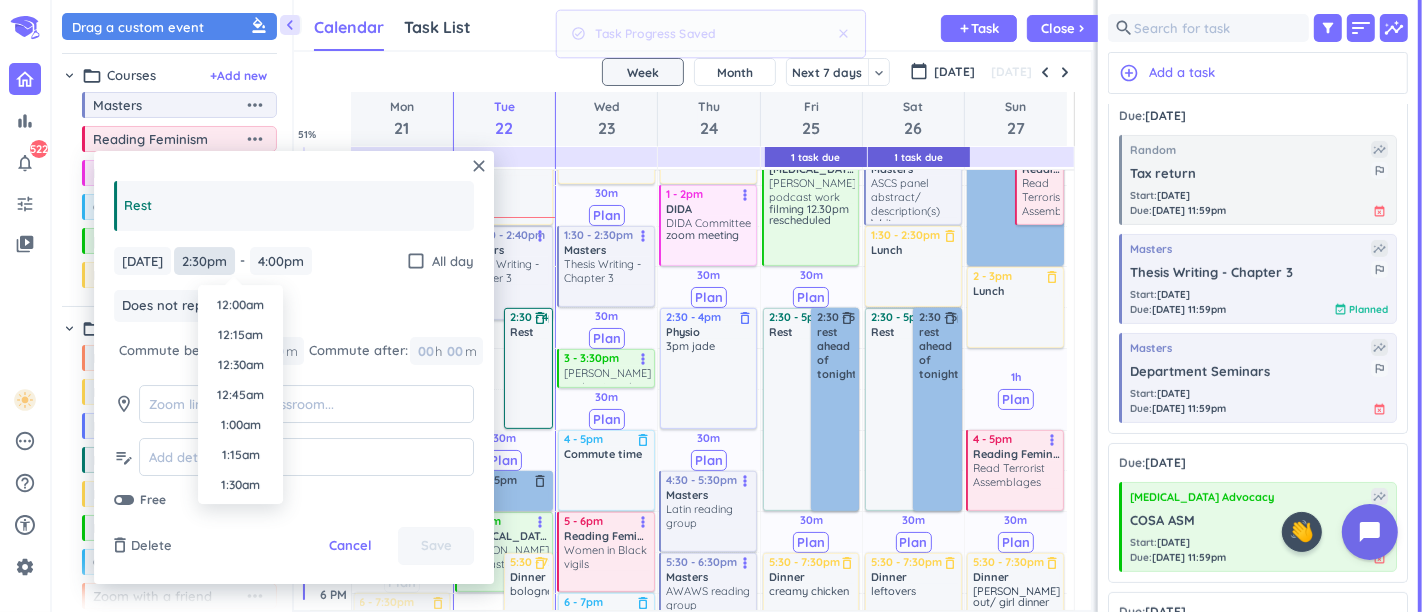 scroll, scrollTop: 1648, scrollLeft: 0, axis: vertical 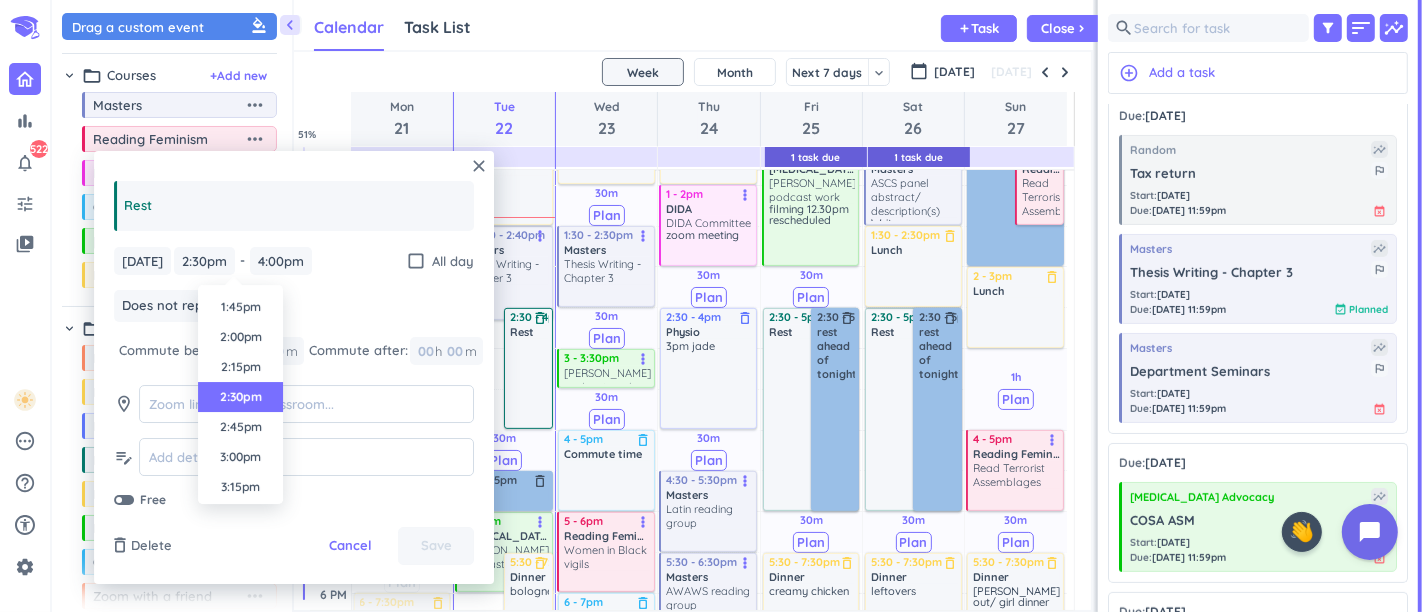 click on "2:45pm" at bounding box center (240, 427) 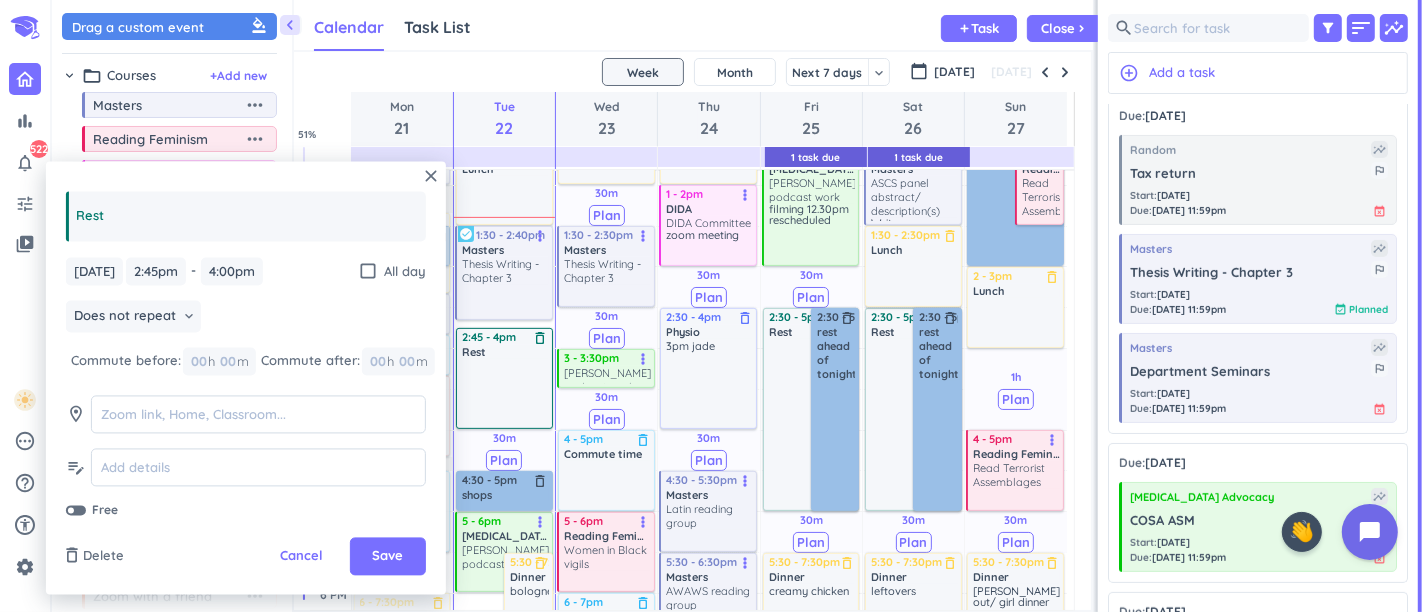 click on "Save" at bounding box center (388, 557) 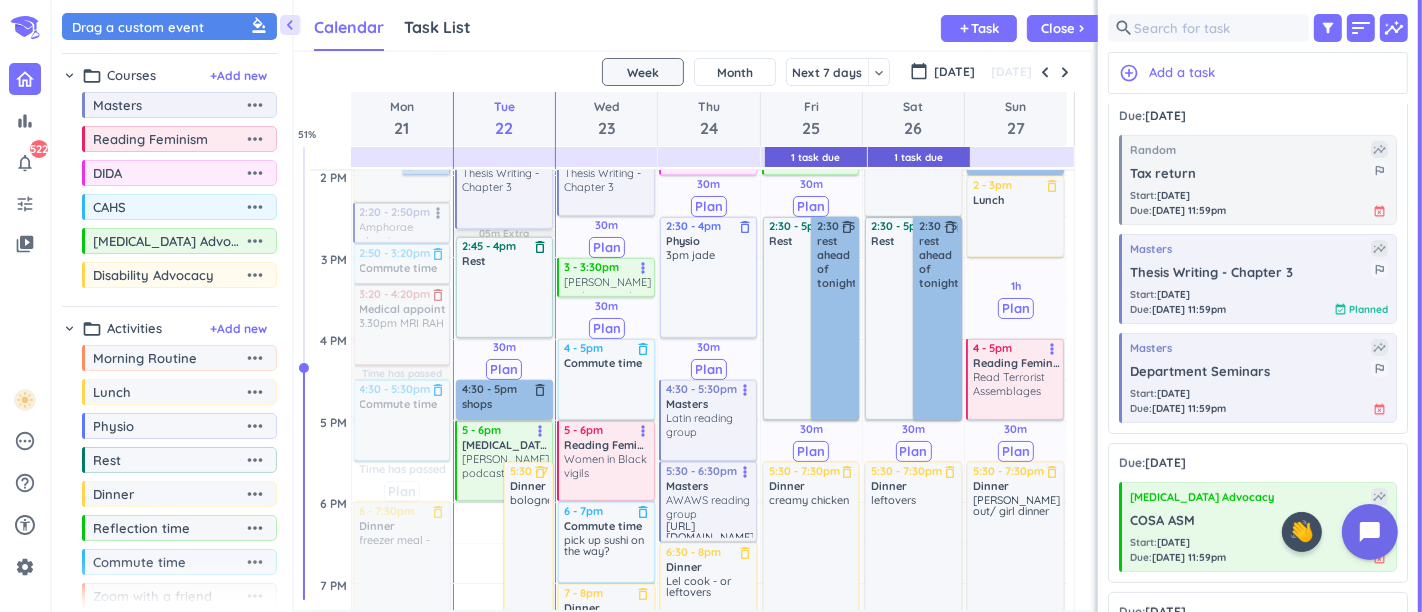 scroll, scrollTop: 831, scrollLeft: 0, axis: vertical 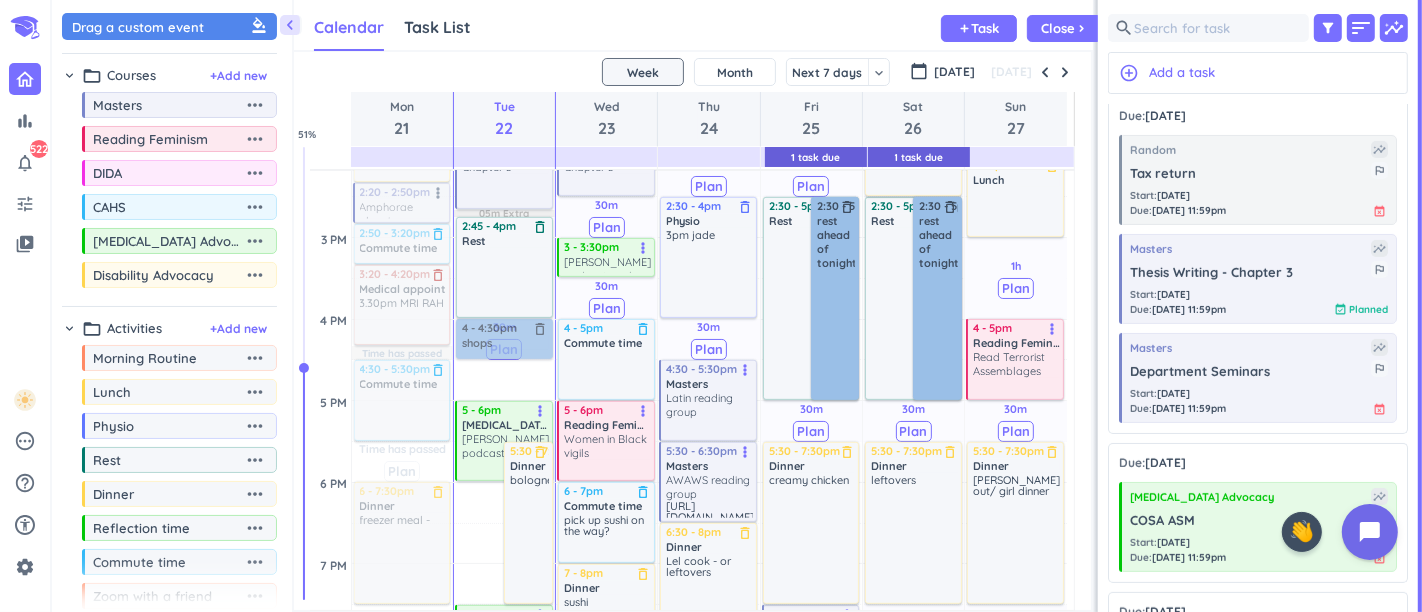 drag, startPoint x: 476, startPoint y: 365, endPoint x: 480, endPoint y: 338, distance: 27.294687 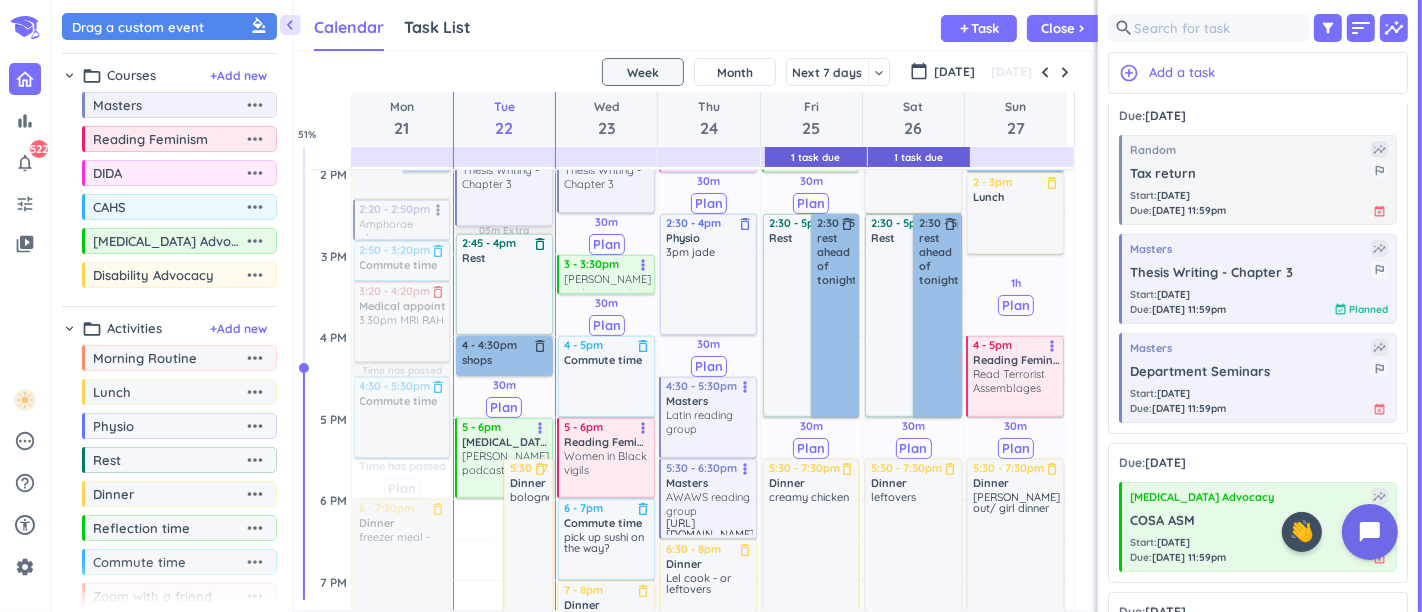 scroll, scrollTop: 942, scrollLeft: 0, axis: vertical 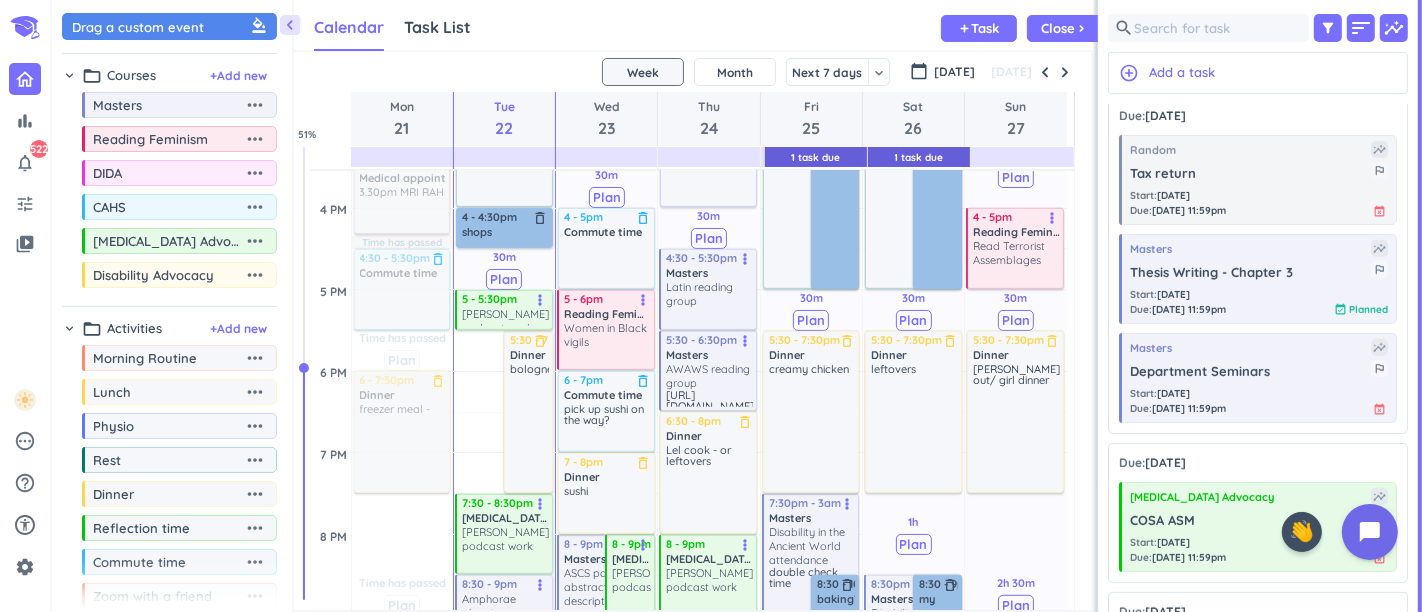 drag, startPoint x: 487, startPoint y: 368, endPoint x: 488, endPoint y: 333, distance: 35.014282 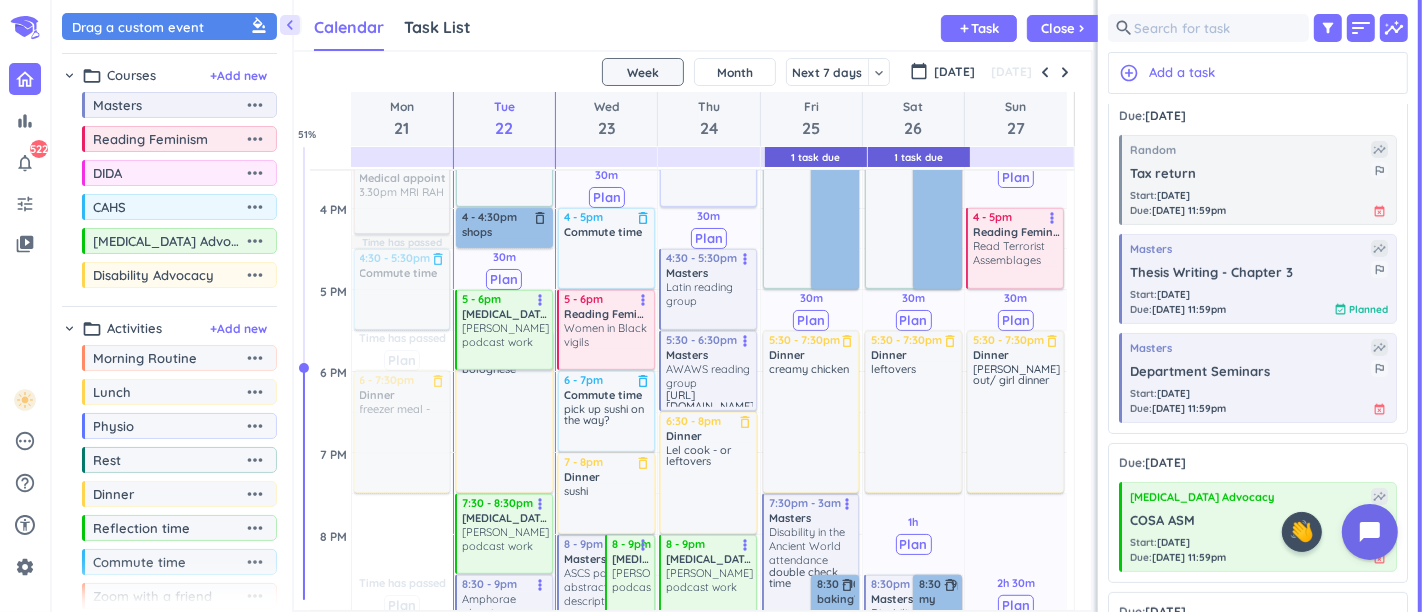 click on "Time has passed Past due Plan Time has passed Past due Plan Time has passed Past due Plan 30m Past due Plan 1h  Past due Plan 05m Extra Adjust Awake Time Adjust Awake Time 9 - 10am Morning Routine delete_outline 9 - 10am Masters  Thesis- Writing Introduction  more_vert 7 - 7:30am THESIS WRITING DAY delete_outline priority_high 10:30 - 11am Survivors as Teachers sessions more_vert check_circle   11am - 12pm Masters  Thesis Writing - Chapter 3 more_vert check_circle   12:30 - 1:30pm Lunch delete_outline 1:30 - 2:40pm Masters  Thesis Writing - Chapter 3 more_vert check_circle   2:45 - 4pm Rest delete_outline 4 - 4:30pm shops delete_outline 5 - 5:30pm Luan podcast work  more_vert 5:30 - 7:30pm Dinner delete_outline bolognese 7:30 - 8:30pm Cancer Advocacy  Luan podcast work  more_vert 8:30 - 9pm Amphorae planning more_vert 5 - 6pm Cancer Advocacy  Luan podcast work  more_vert" at bounding box center [504, 208] 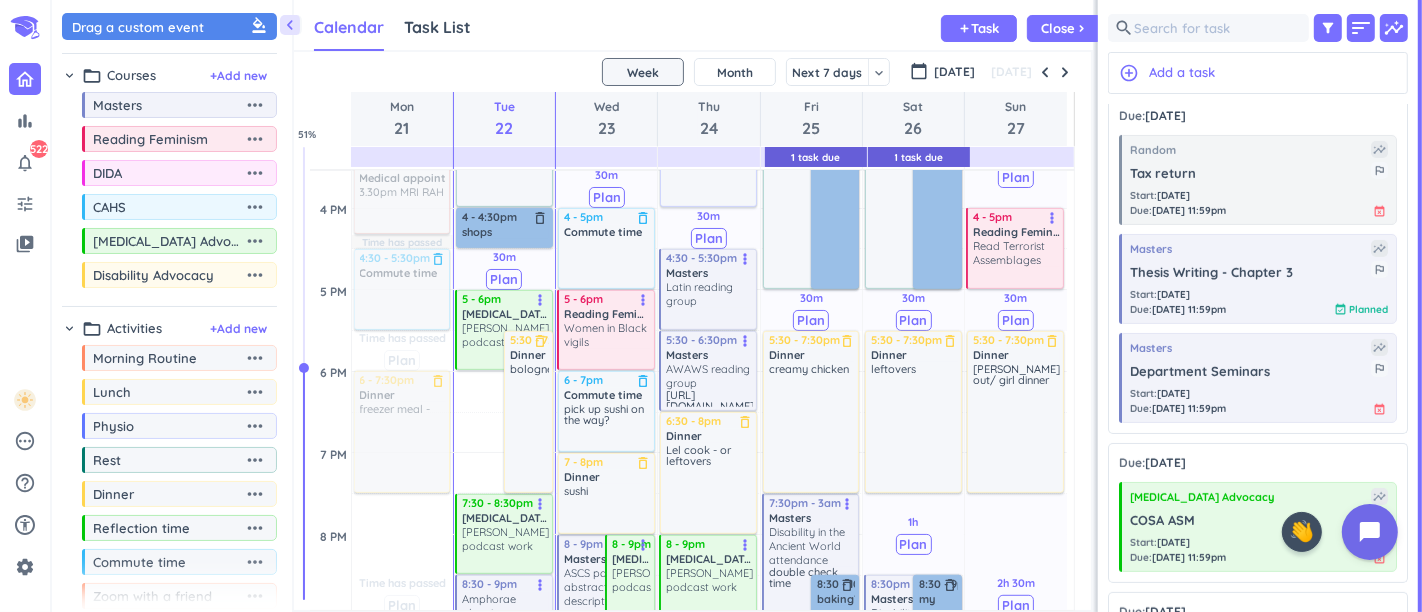 click on "bolognese" at bounding box center (529, 426) 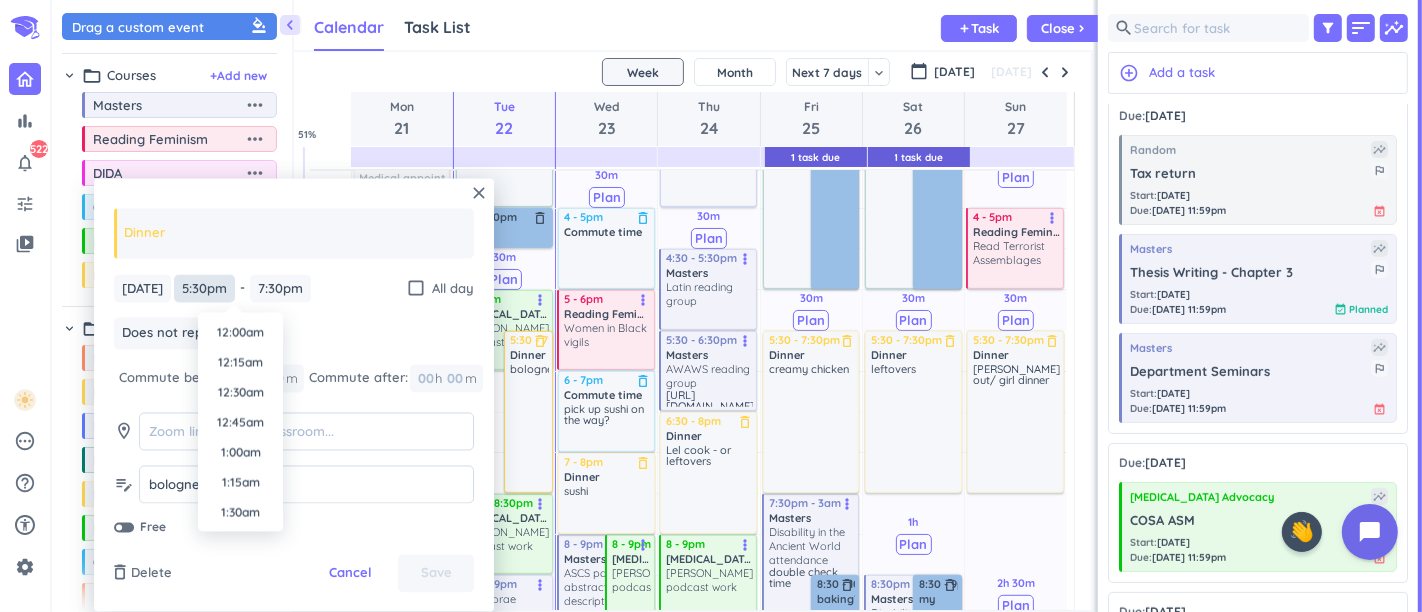 click on "5:30pm" at bounding box center (204, 288) 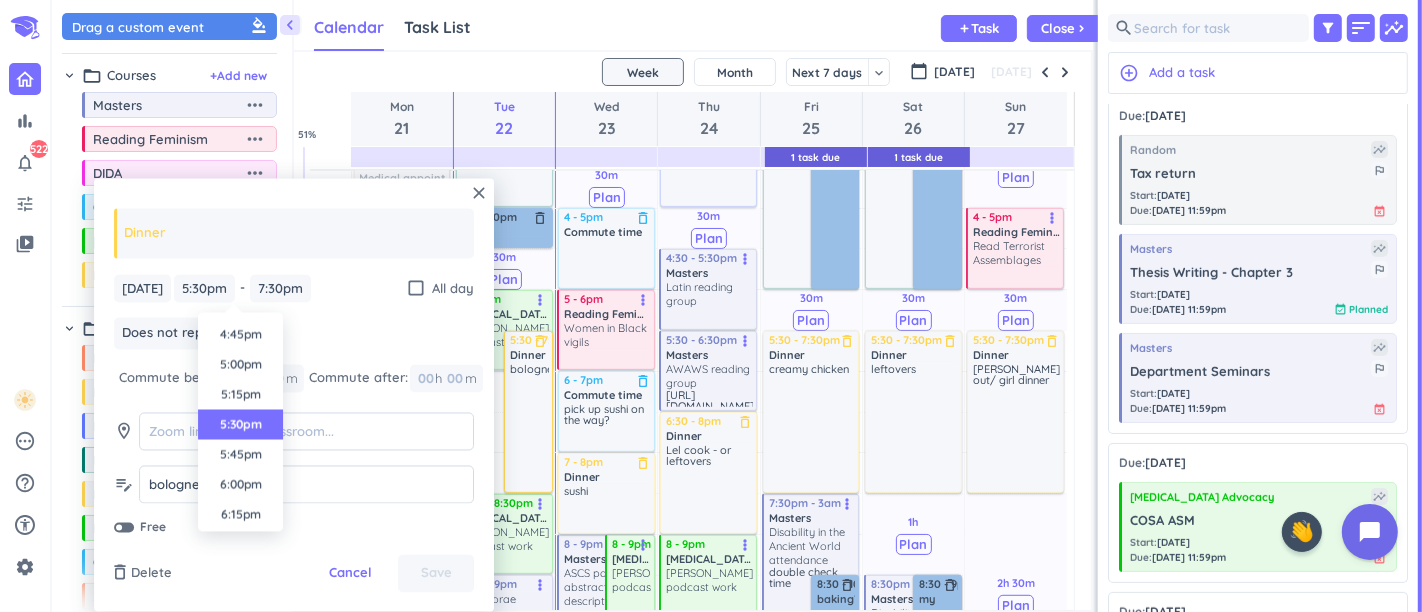 click on "6:00pm" at bounding box center (240, 485) 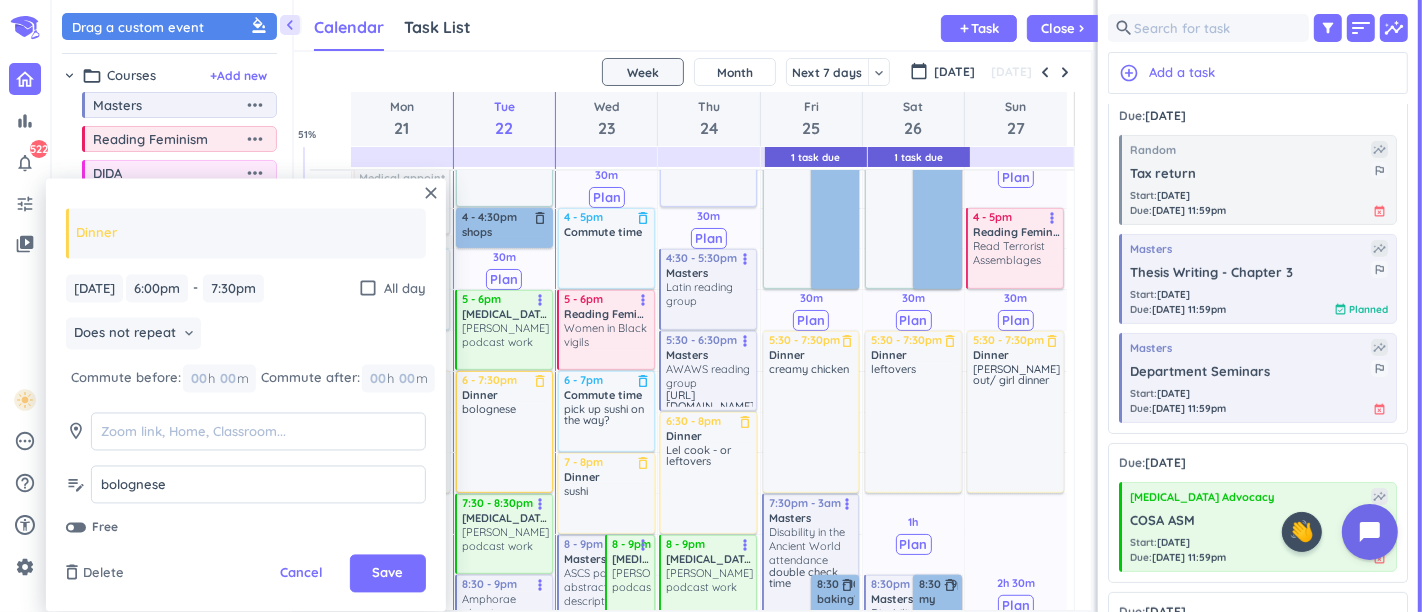 click on "Save" at bounding box center (387, 574) 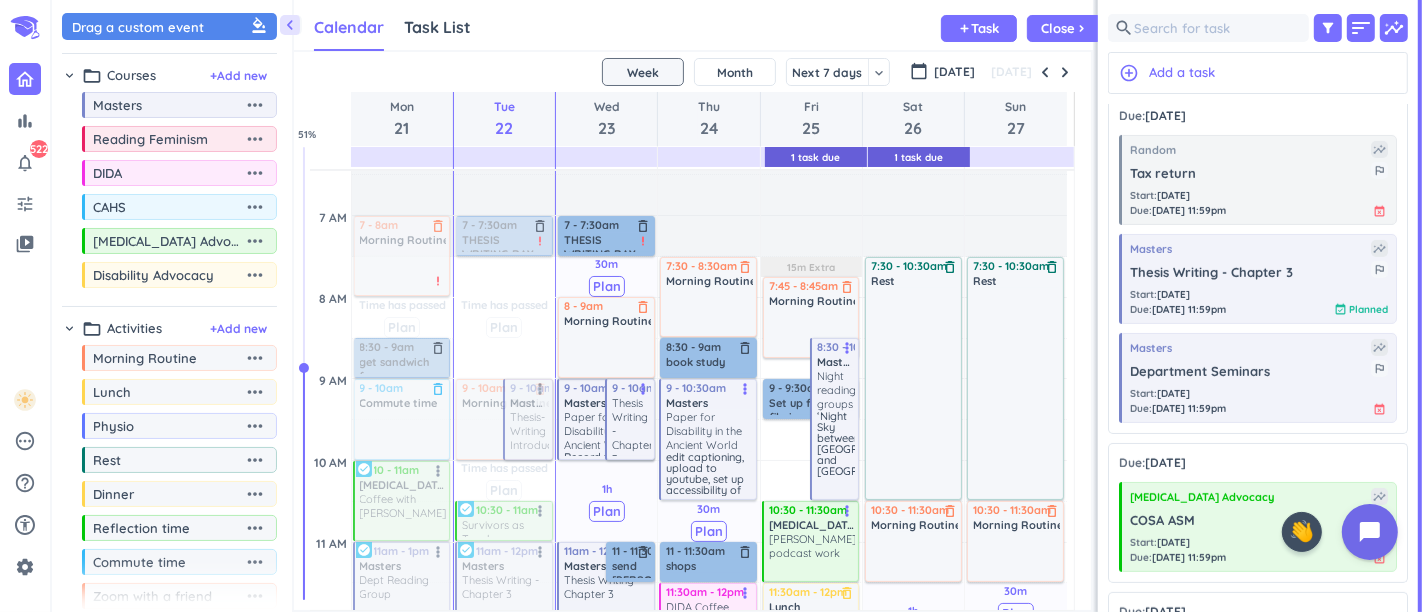 scroll, scrollTop: 165, scrollLeft: 0, axis: vertical 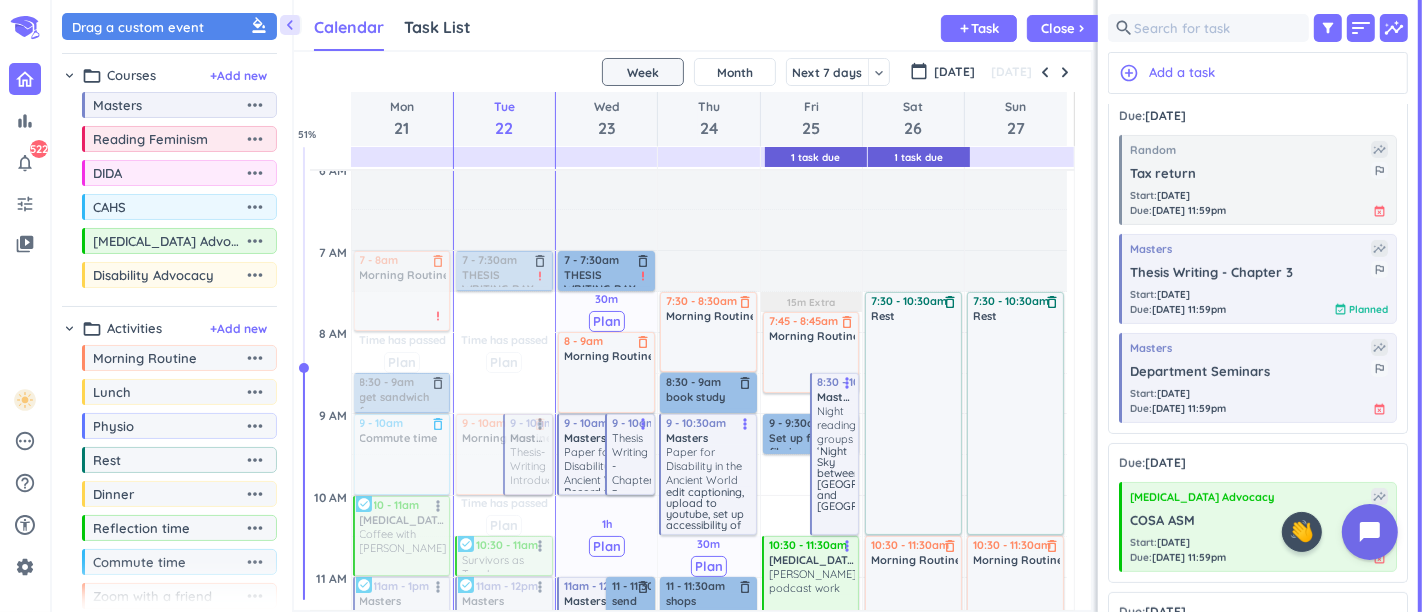 click at bounding box center (526, 454) 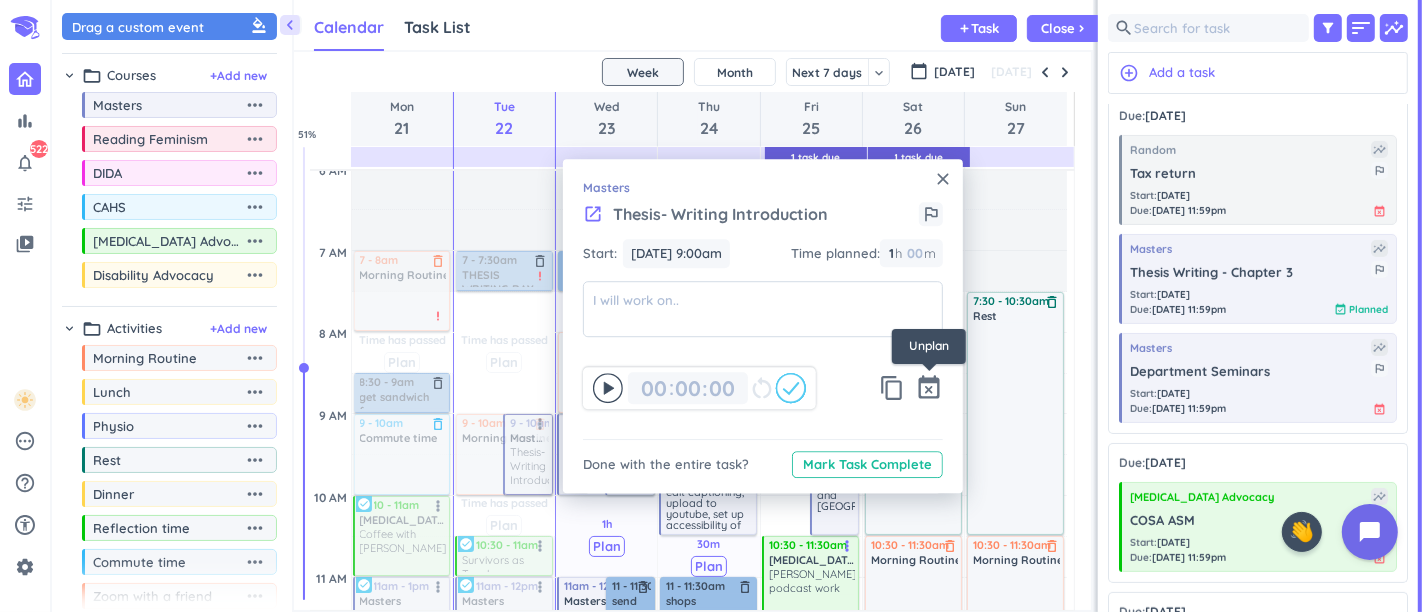 click on "event_busy" at bounding box center [929, 388] 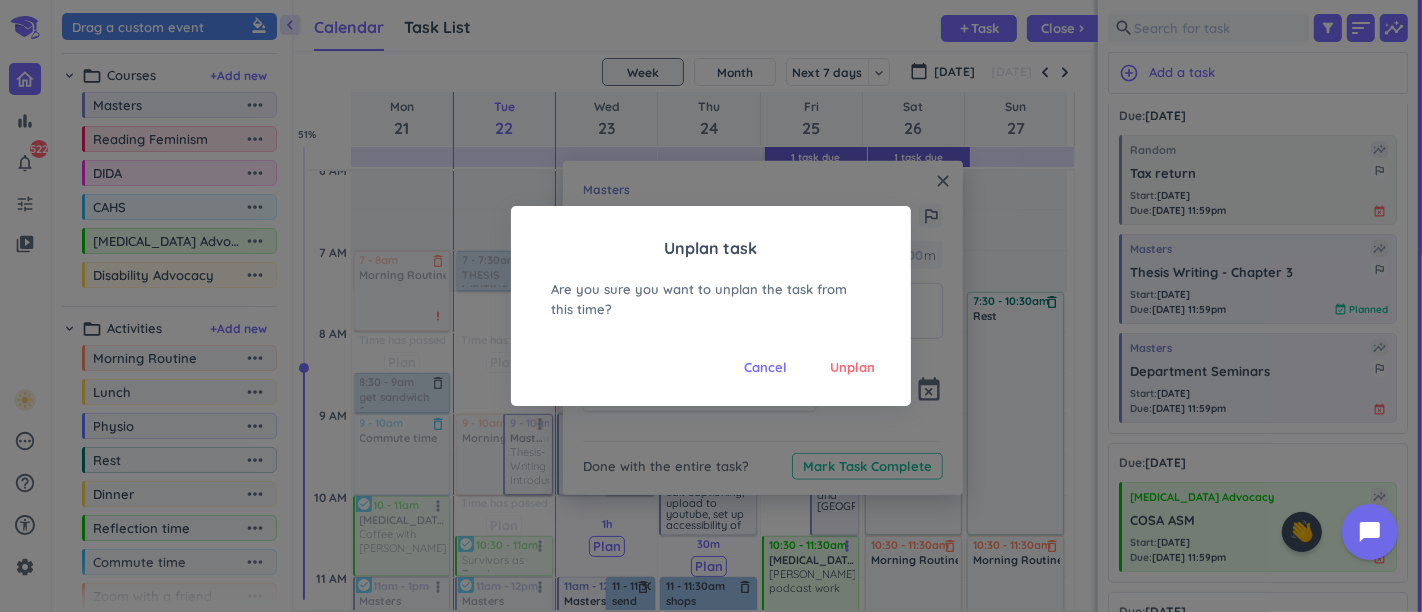 click on "Unplan" at bounding box center (852, 368) 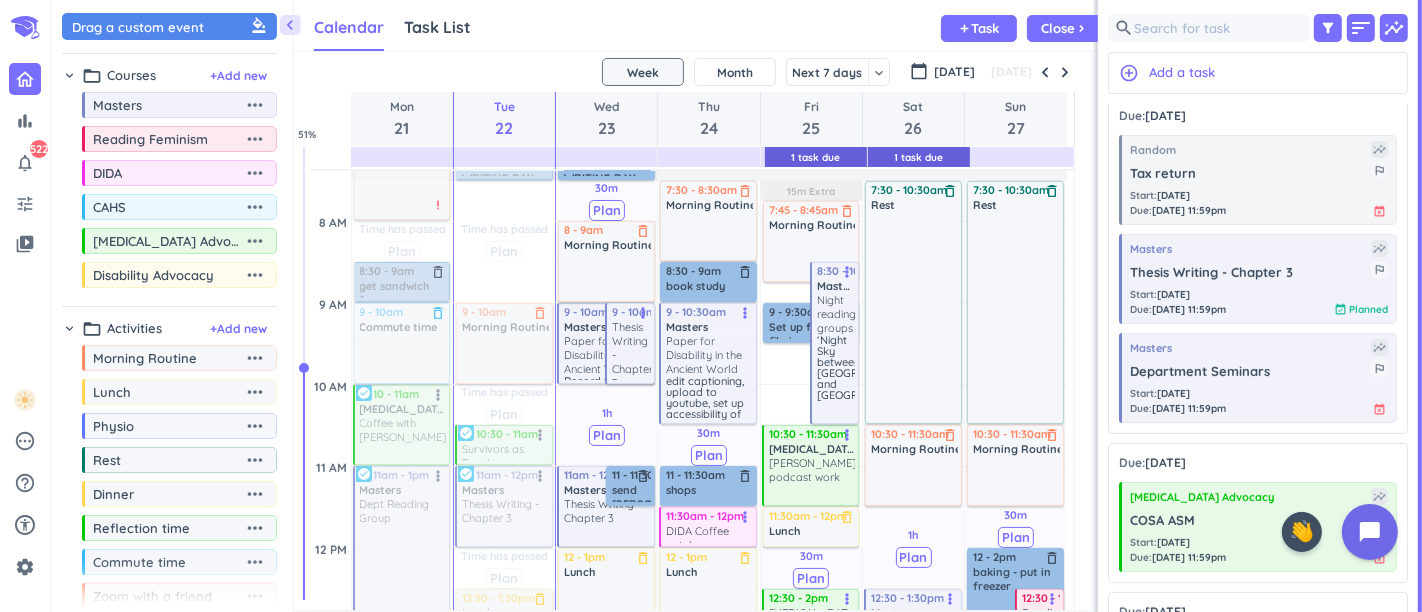 scroll, scrollTop: 387, scrollLeft: 0, axis: vertical 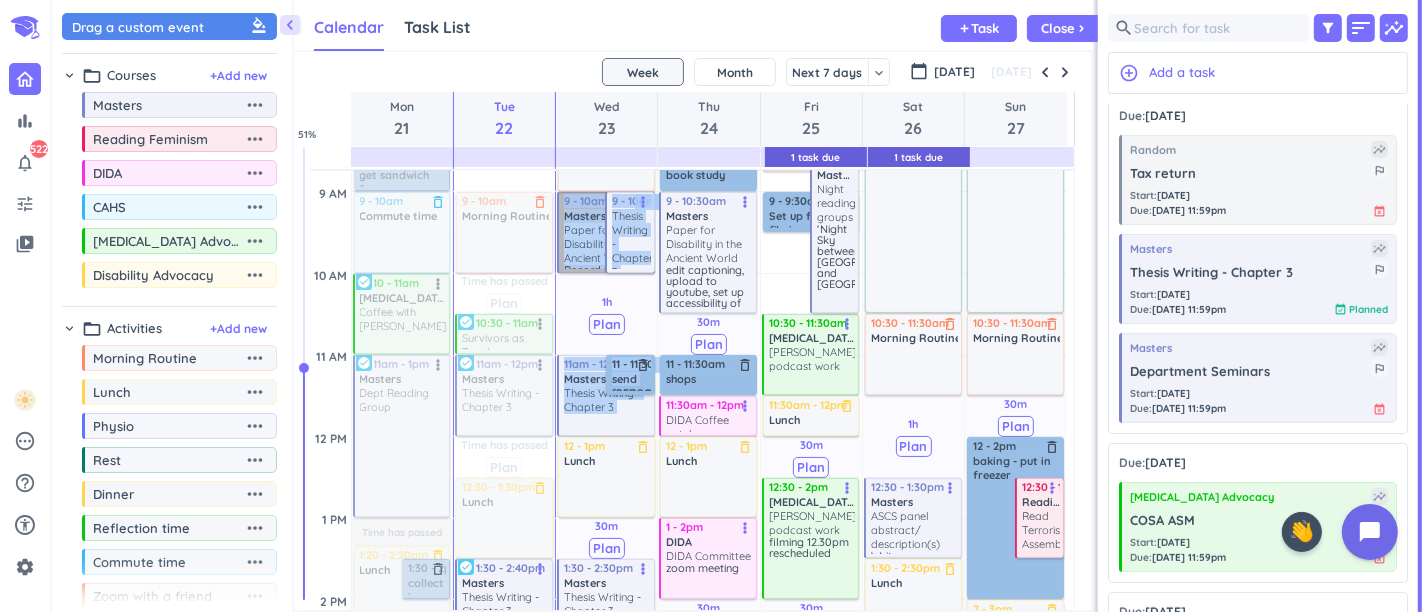 drag, startPoint x: 592, startPoint y: 242, endPoint x: 614, endPoint y: 310, distance: 71.470276 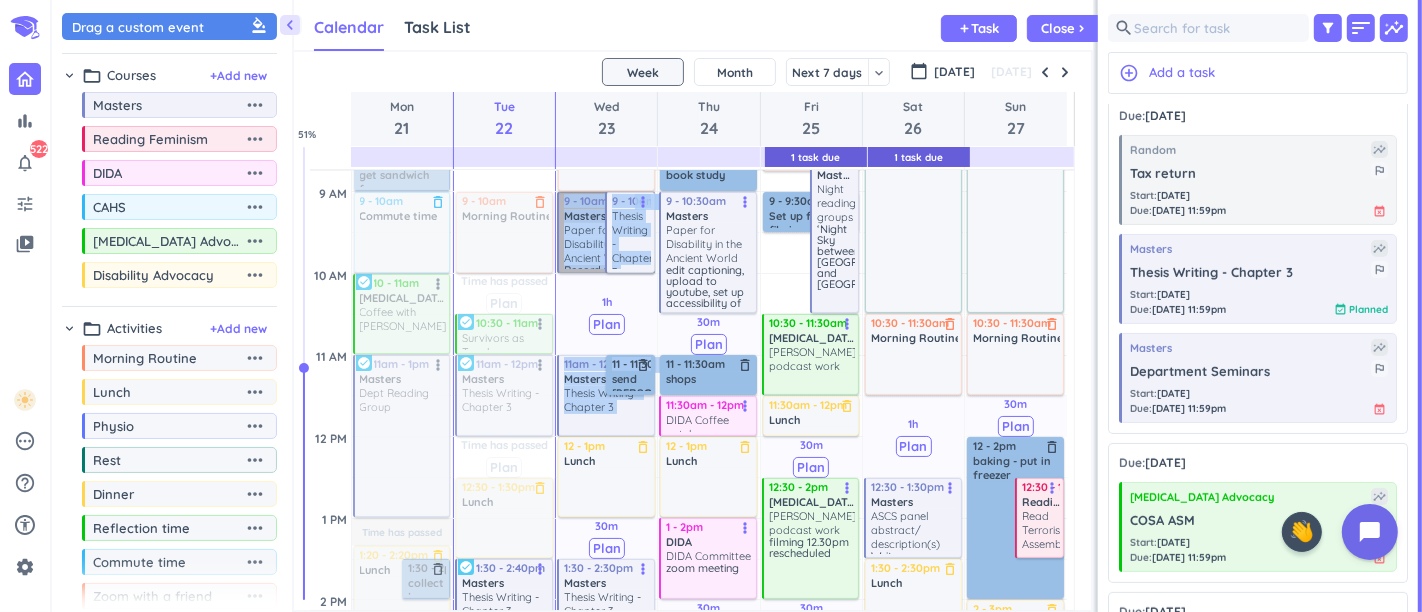 drag, startPoint x: 585, startPoint y: 232, endPoint x: 591, endPoint y: 304, distance: 72.249565 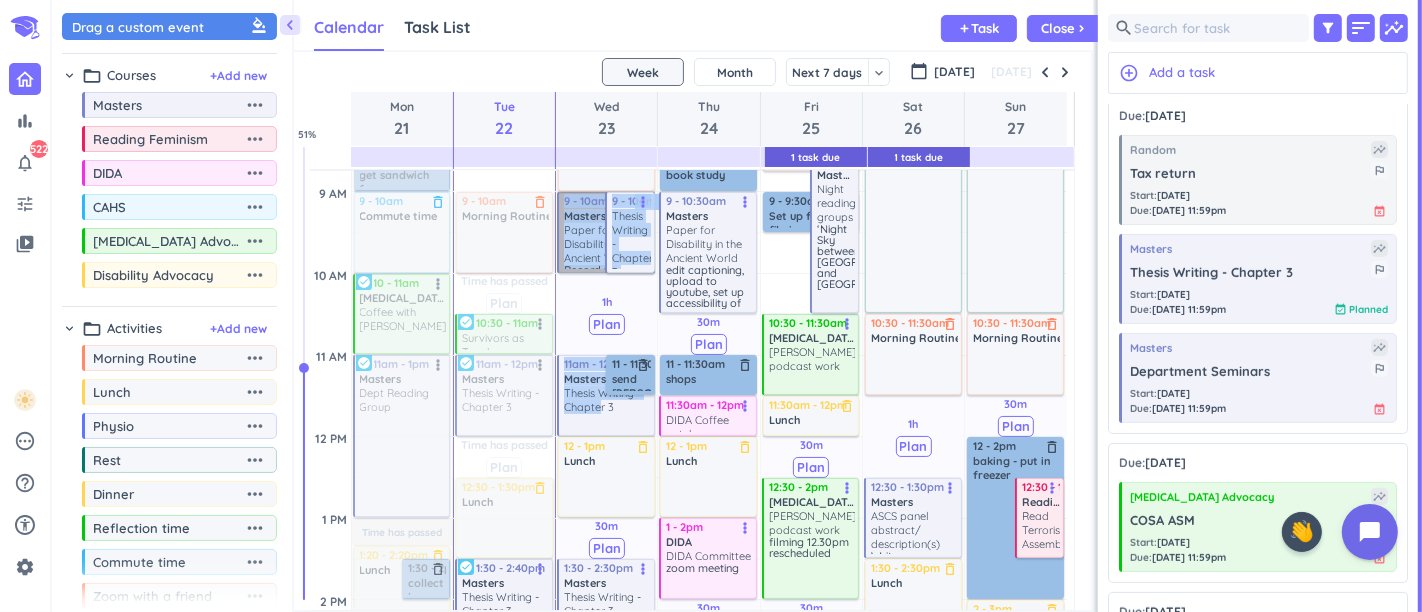 drag, startPoint x: 586, startPoint y: 237, endPoint x: 565, endPoint y: 288, distance: 55.154327 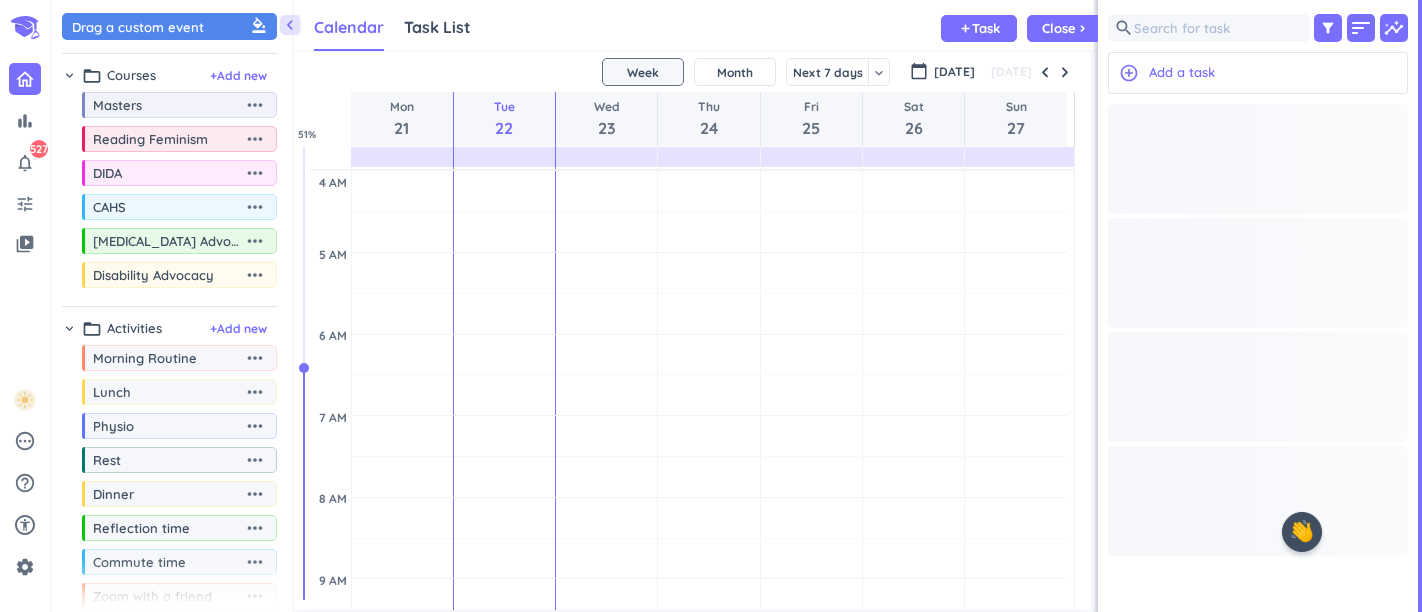scroll, scrollTop: 0, scrollLeft: 0, axis: both 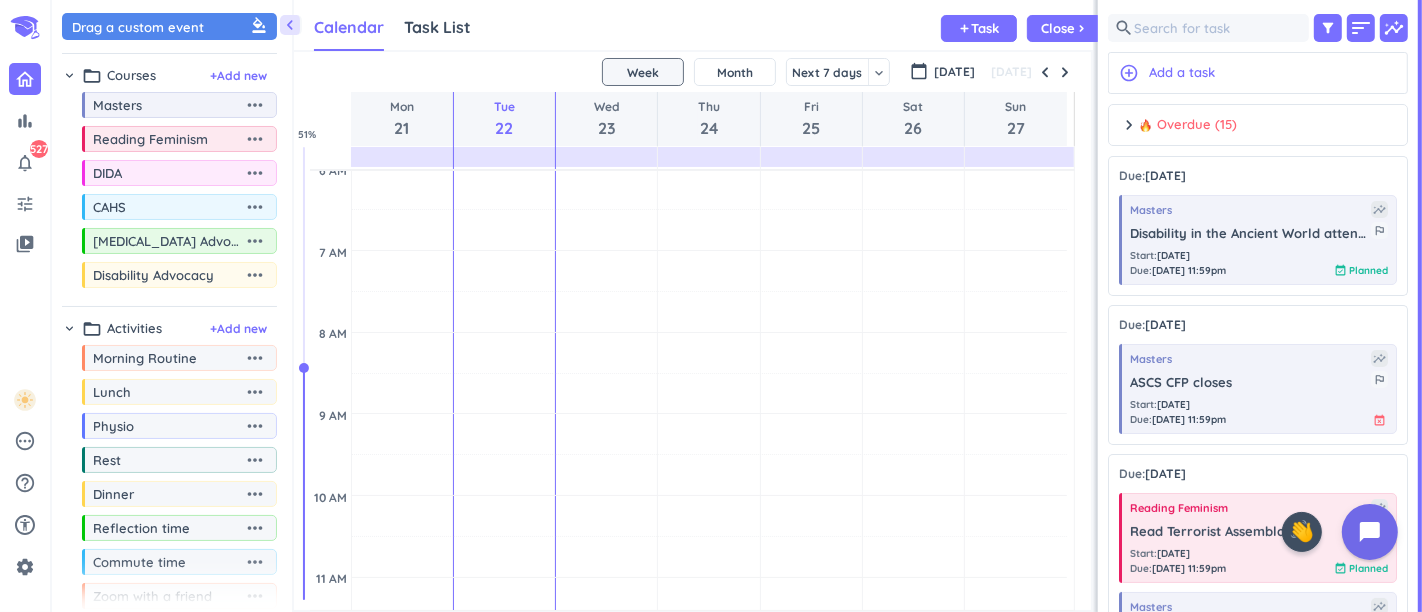 click on "chevron_left" at bounding box center (290, 25) 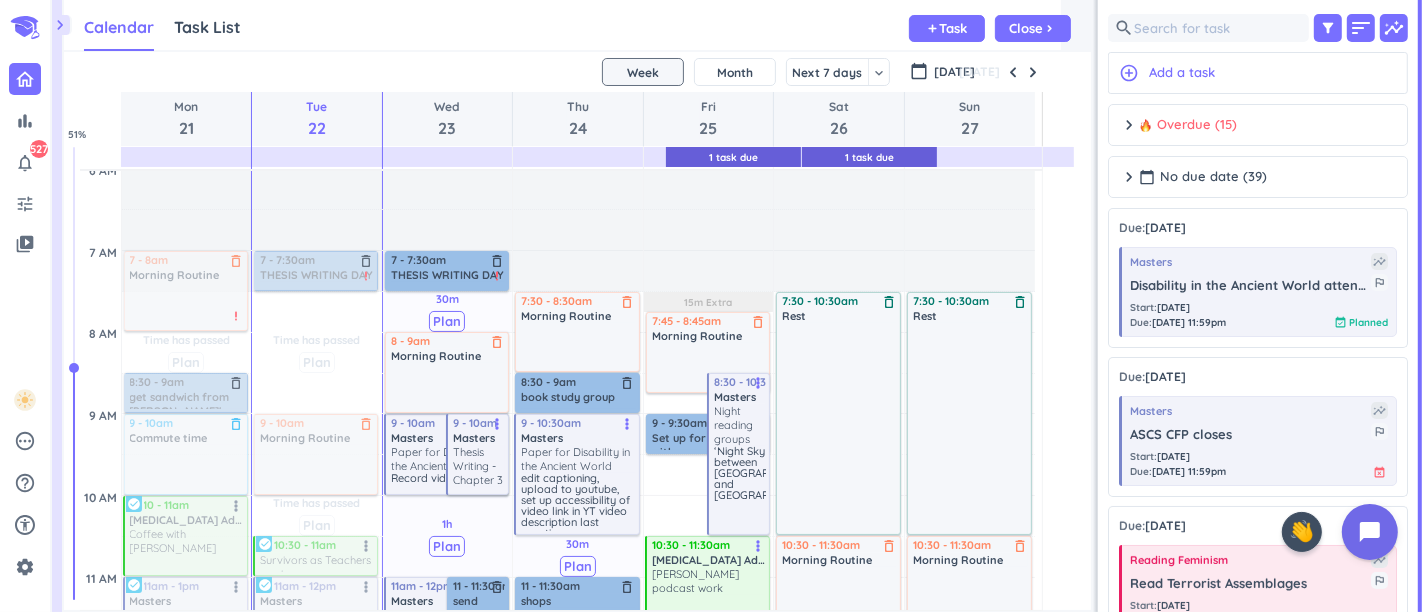 scroll, scrollTop: 8, scrollLeft: 7, axis: both 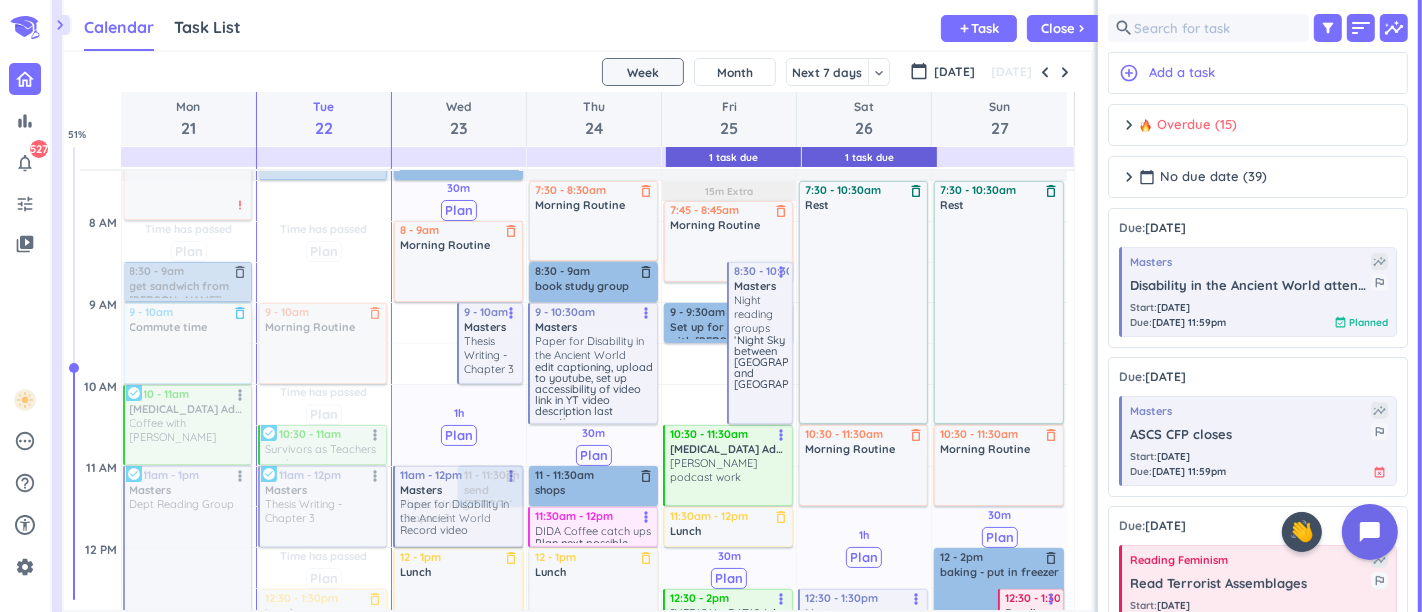 drag, startPoint x: 442, startPoint y: 415, endPoint x: 451, endPoint y: 507, distance: 92.43917 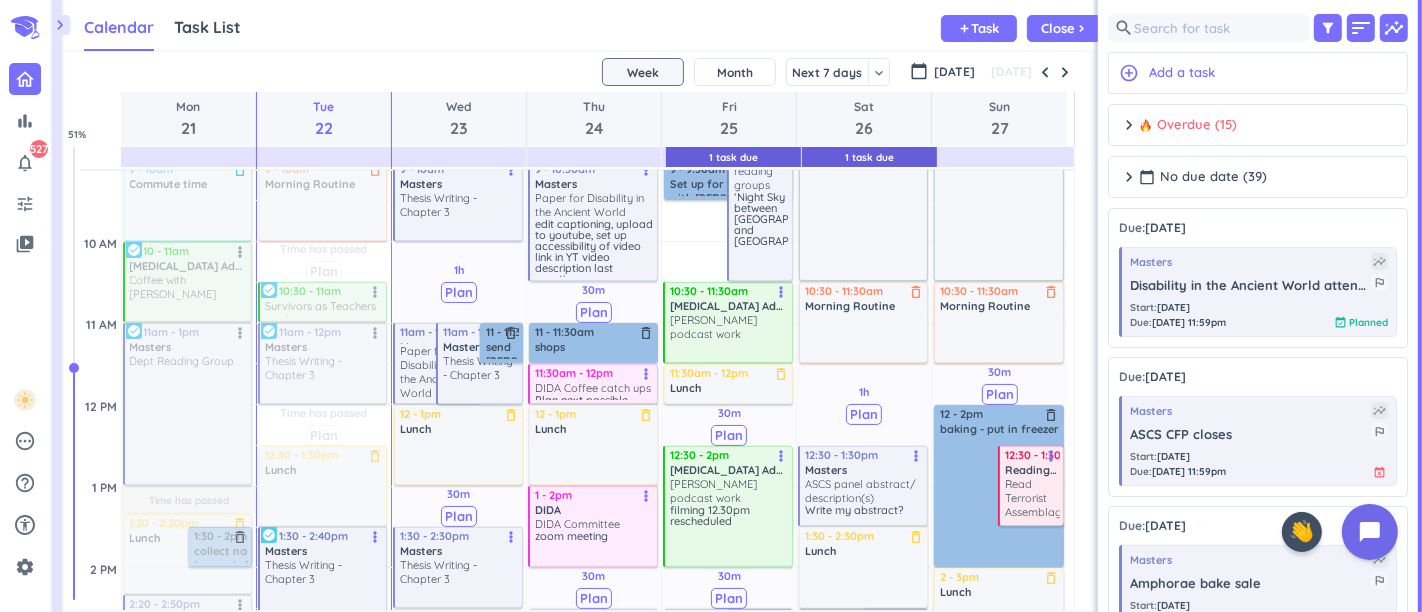 scroll, scrollTop: 387, scrollLeft: 0, axis: vertical 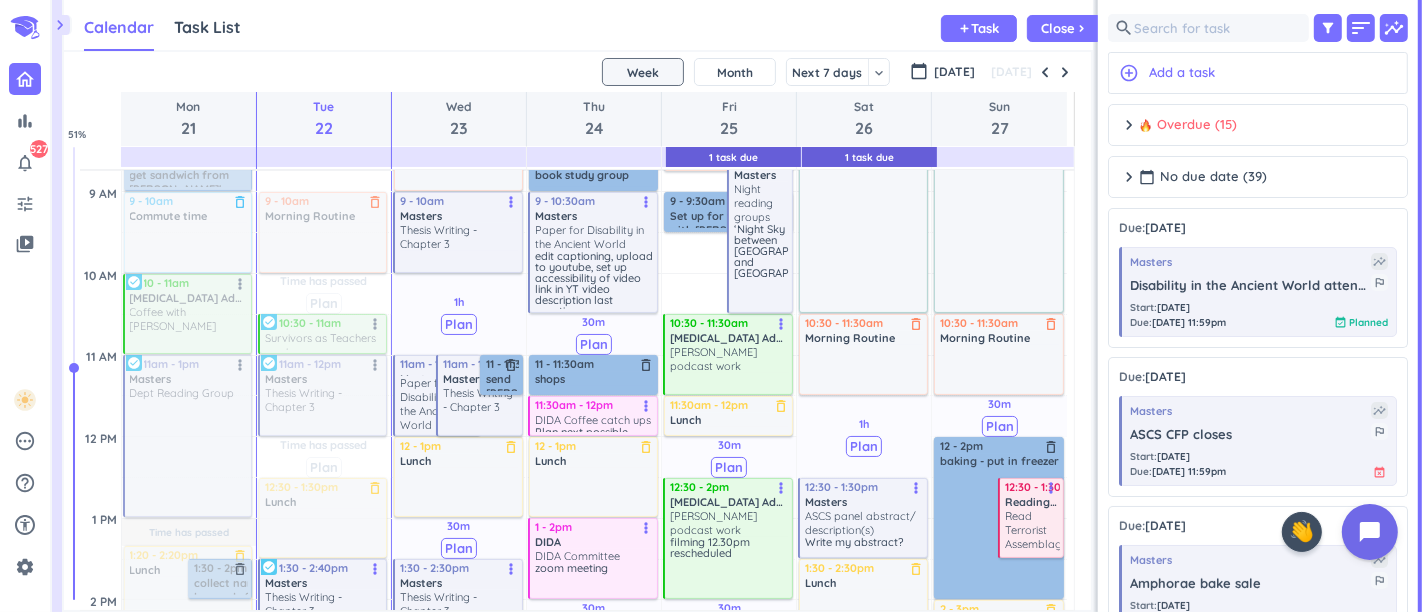 click on "Overdue (15)" at bounding box center [1188, 125] 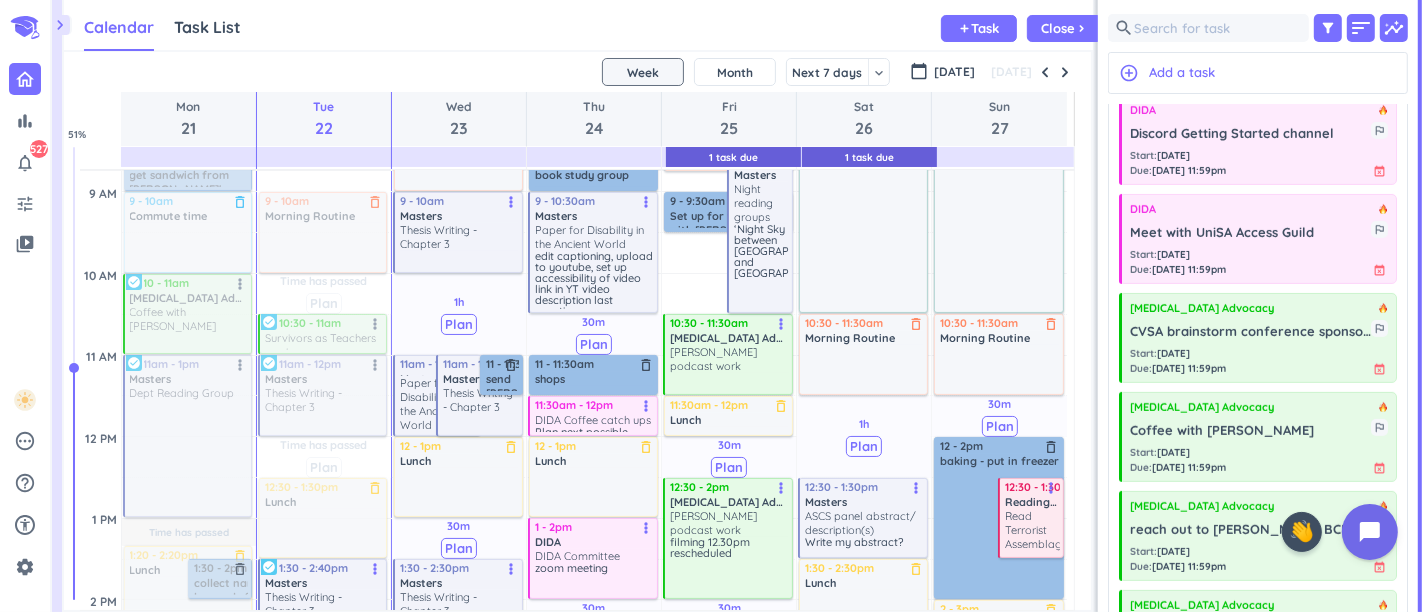 scroll, scrollTop: 666, scrollLeft: 0, axis: vertical 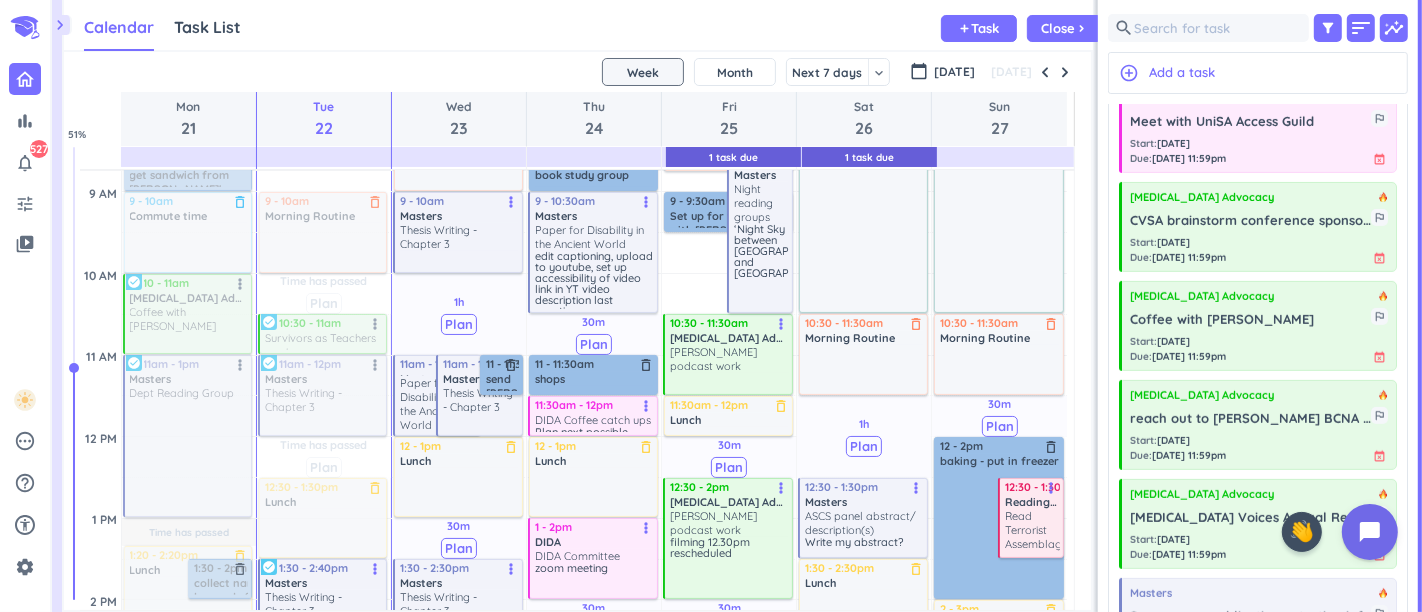 click on "Coffee with [PERSON_NAME] outlined_flag" at bounding box center (1259, 317) 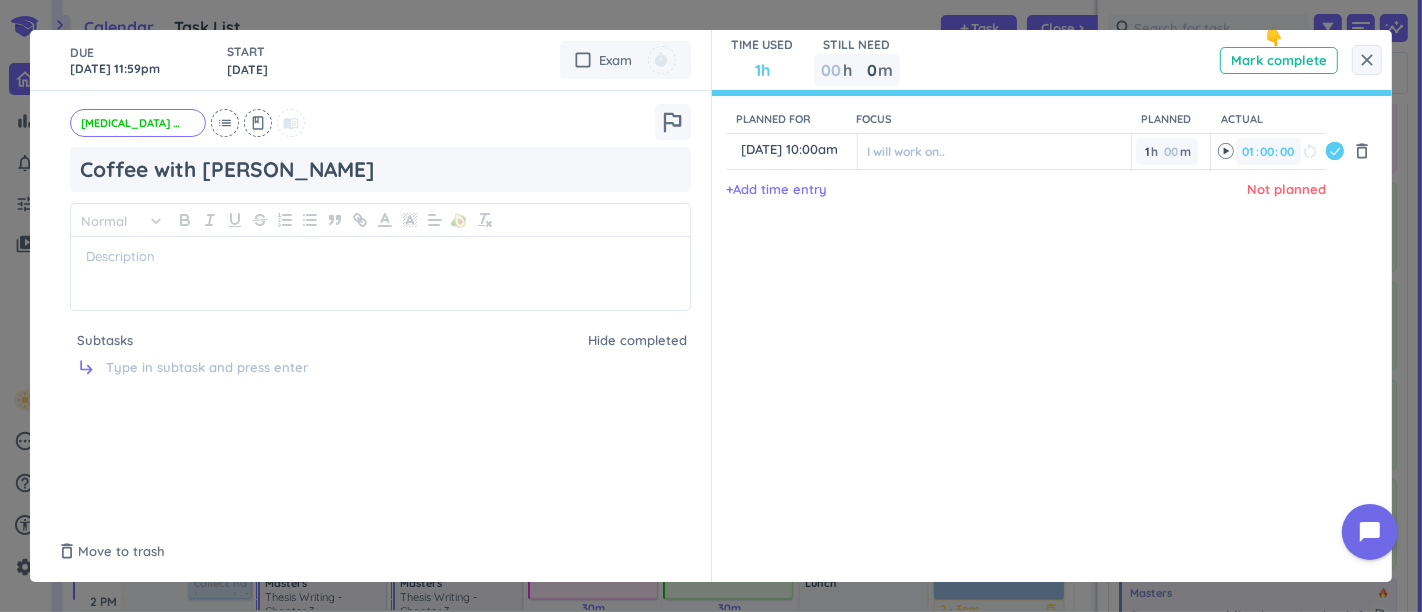 click on "Mark complete" at bounding box center (1279, 60) 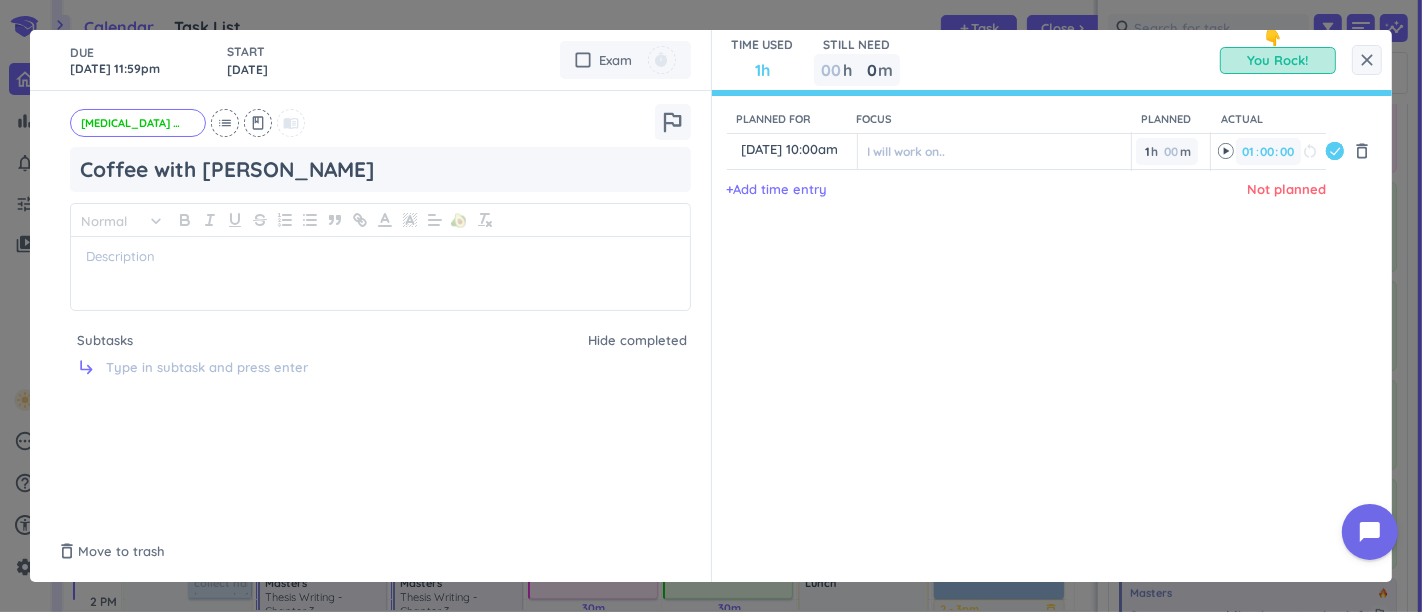 click on "close" at bounding box center (1367, 60) 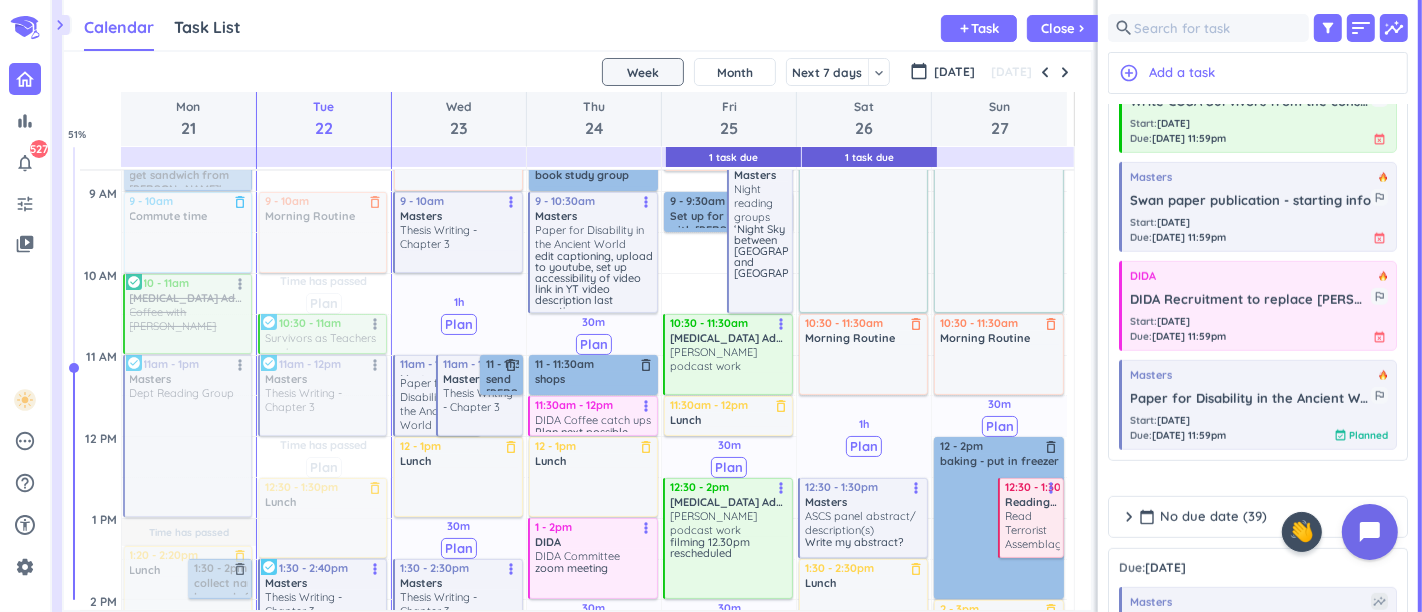 scroll, scrollTop: 1111, scrollLeft: 0, axis: vertical 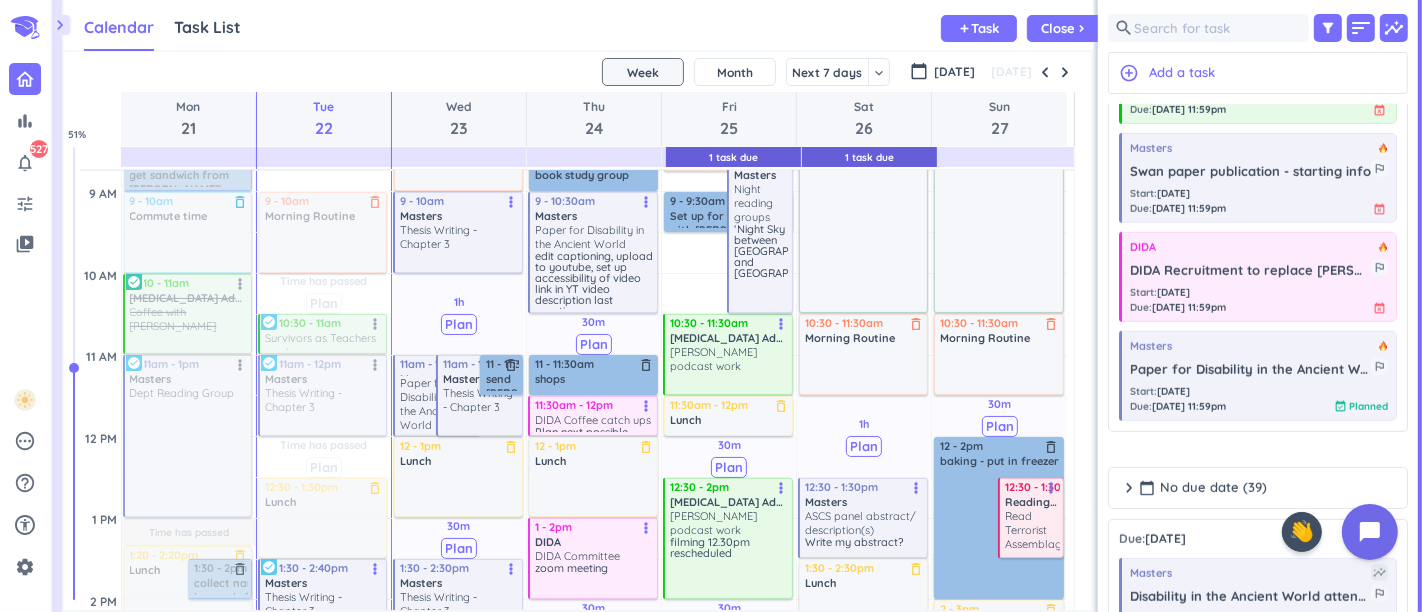 click on "Paper for Disability in the Ancient World" at bounding box center (1250, 370) 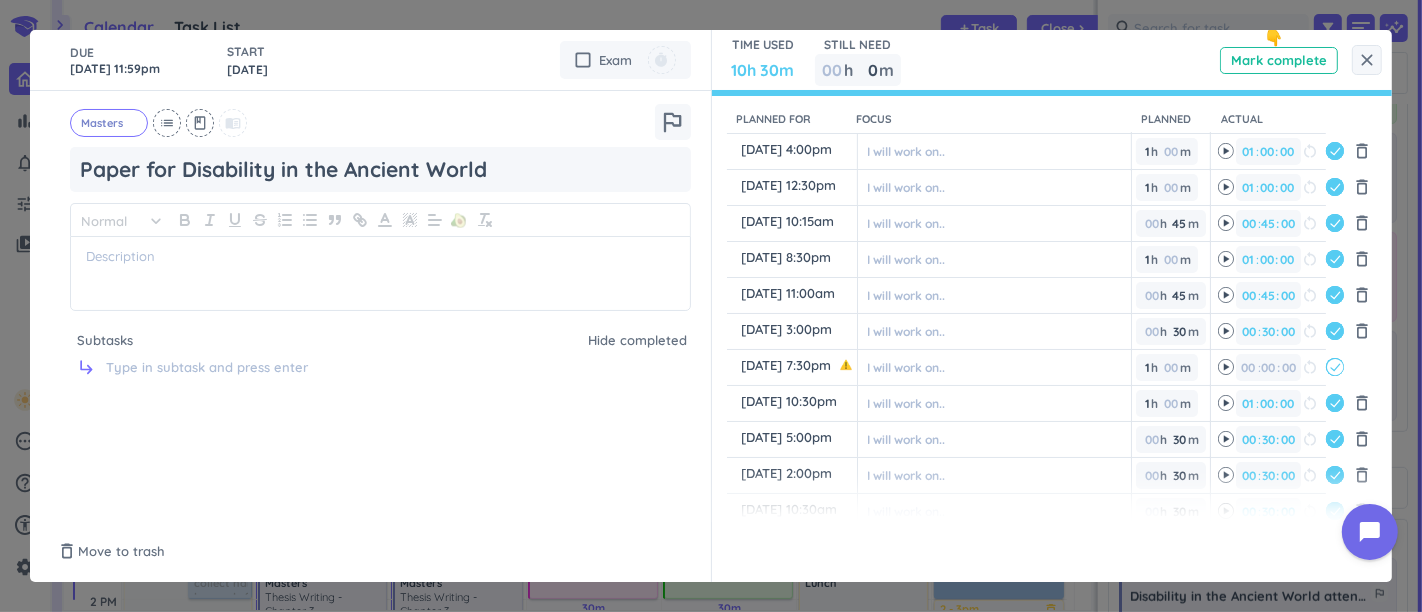 click on "event_busy" at bounding box center [1359, 367] 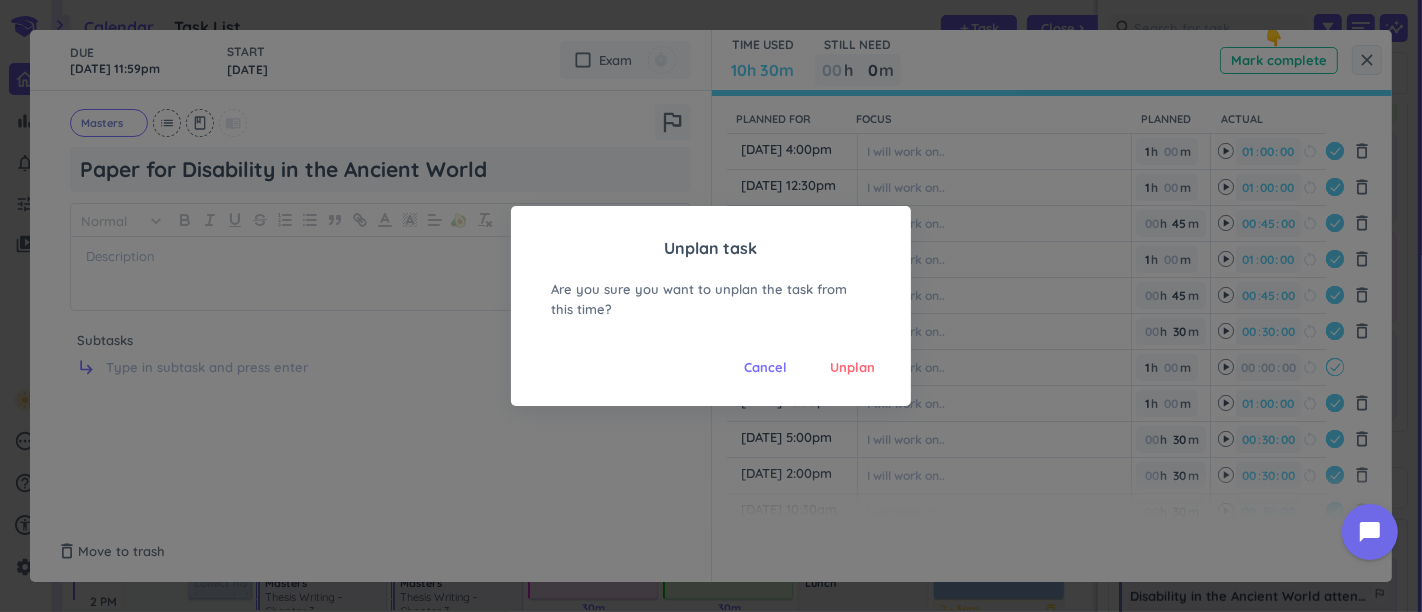 click on "Unplan" at bounding box center [852, 368] 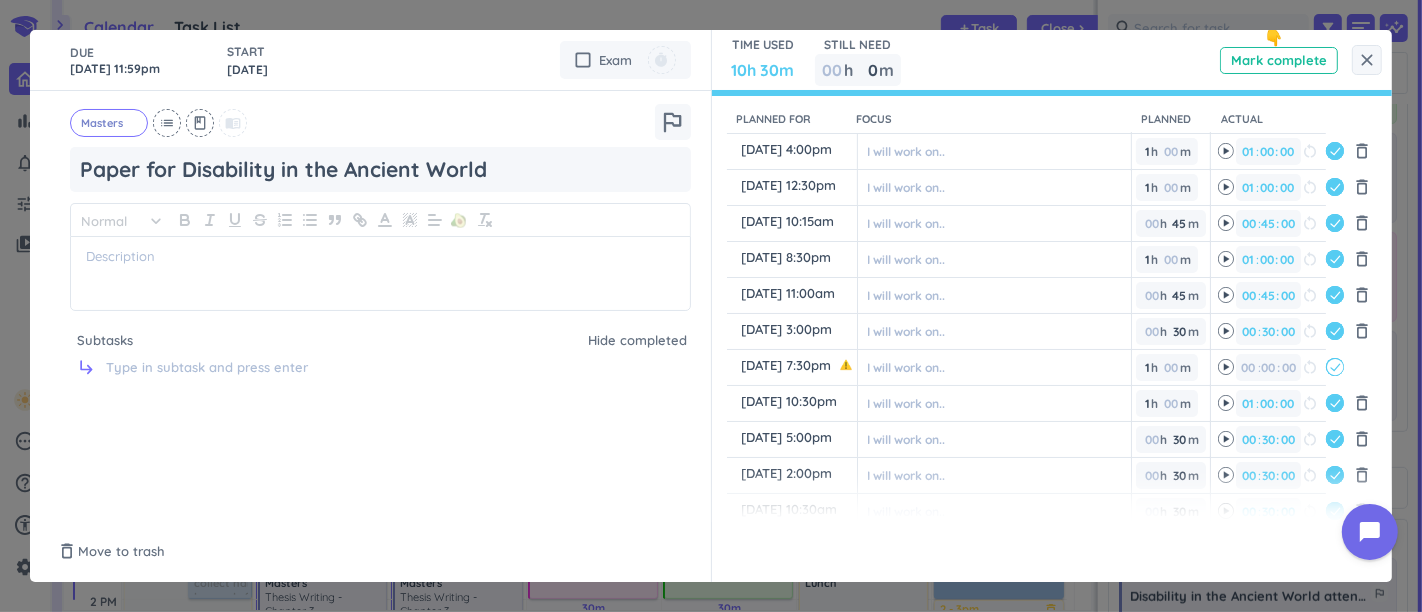 type on "[DATE] 10:30pm" 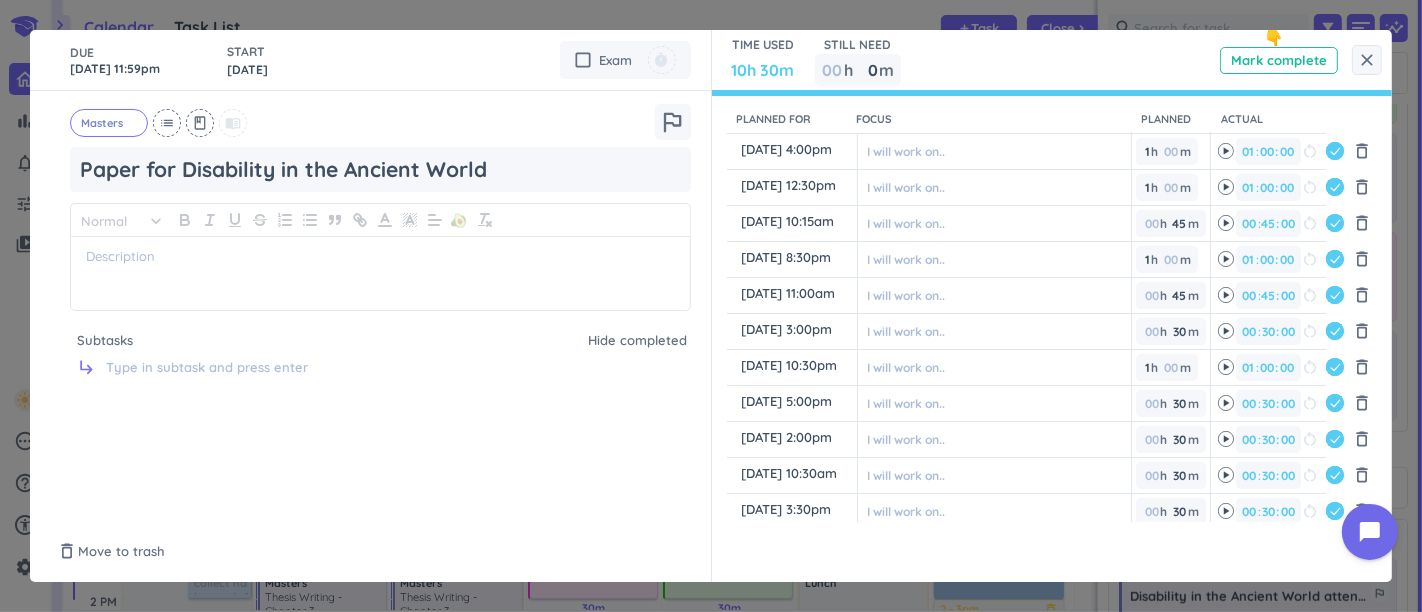 scroll, scrollTop: 233, scrollLeft: 0, axis: vertical 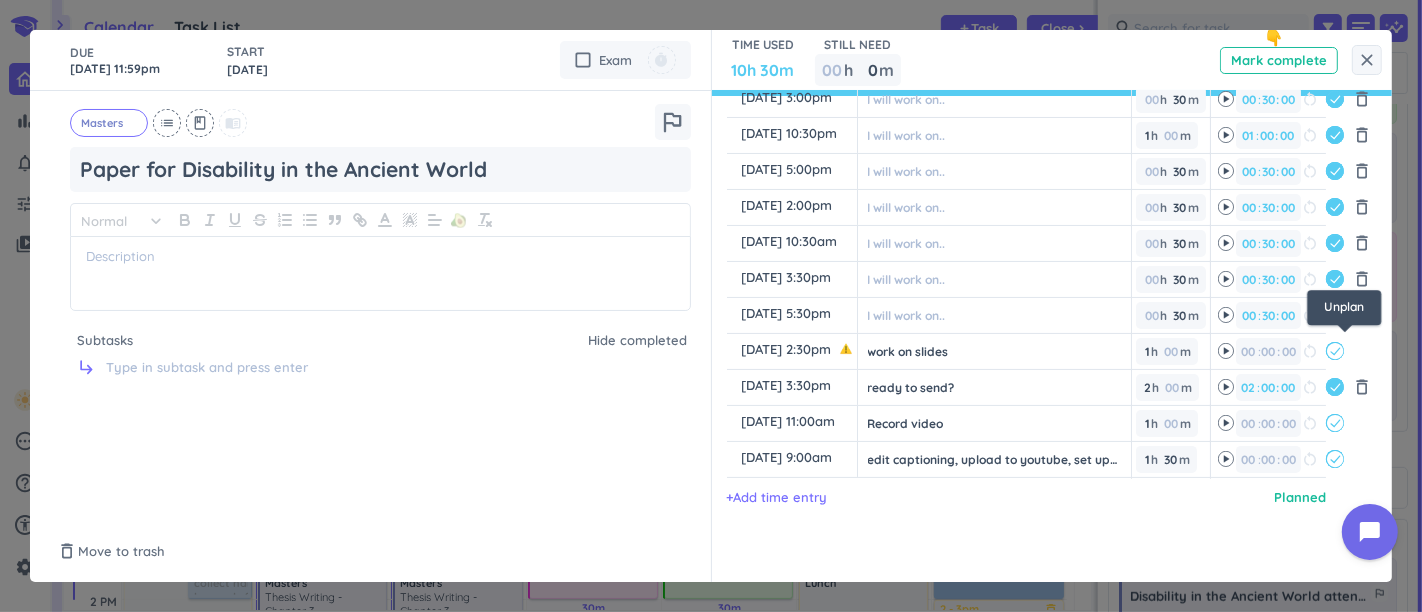 click on "event_busy" at bounding box center (1359, 351) 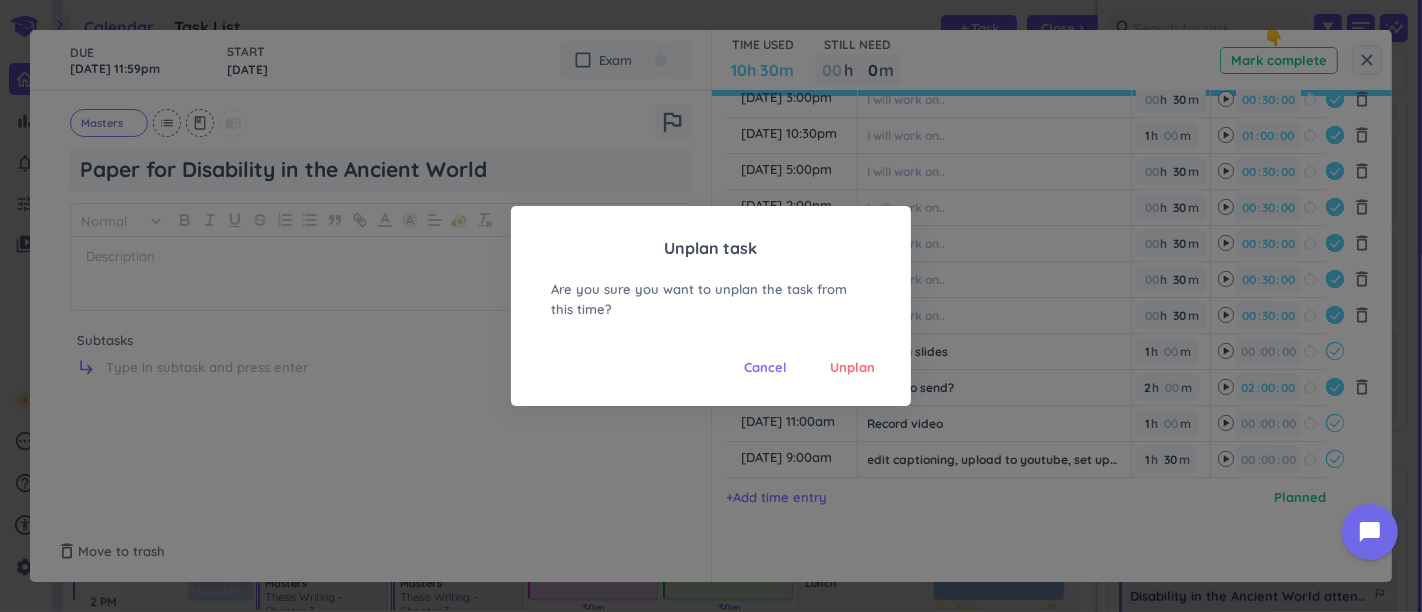 click on "Unplan" at bounding box center (852, 368) 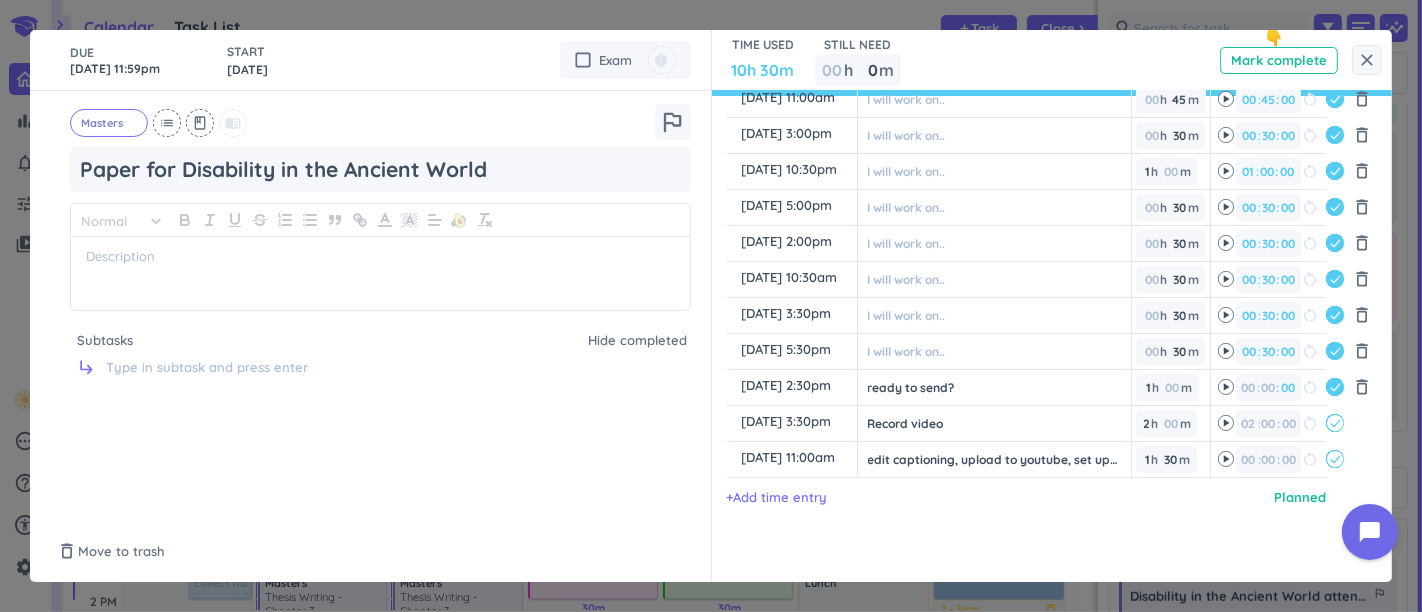 type on "[DATE] 3:30pm" 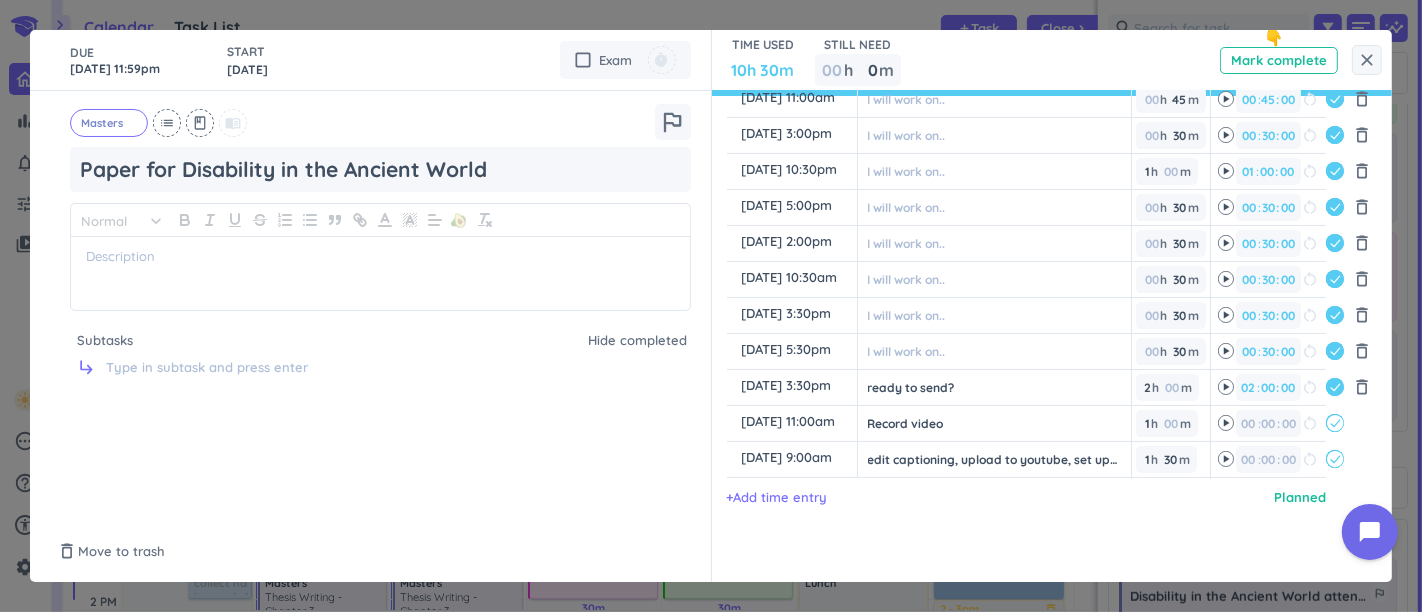 click on "Planned for Focus Planned Actual content_copy [DATE] 4:00pm ️ I will work on.. 1 1 00 h 00 m 01 01 00 00 00 00 : 00 restart_alt delete_outline content_copy [DATE] 12:30pm ️ I will work on.. 1 1 00 h 00 m 01 01 00 00 00 00 : 00 restart_alt delete_outline content_copy [DATE] 10:15am ️ I will work on.. 00 h 45 45 00 m 00 00 00 45 45 00 : 00 restart_alt delete_outline content_copy [DATE] 8:30pm ️ I will work on.. 1 1 00 h 00 m 01 01 00 00 00 00 : 00 restart_alt delete_outline content_copy [DATE] 11:00am ️ I will work on.. 00 h 45 45 00 m 00 00 00 45 45 00 : 00 restart_alt delete_outline content_copy [DATE] 3:00pm ️ I will work on.. 00 h 30 30 00 m 00 00 00 30 30 00 : 00 restart_alt delete_outline content_copy [DATE] 10:30pm ️ I will work on.. 1 1 00 h 00 m 01 01 00 00 00 00 : 00 restart_alt delete_outline content_copy [DATE] 5:00pm ️ I will work on.. 00 h 30 30 00 m 00 00 00 30 30 00 : 00 restart_alt delete_outline content_copy [DATE] 2:00pm ️ I will work on.. 00 h 30 30 00 m 00 00 00 30" at bounding box center [1042, 208] 